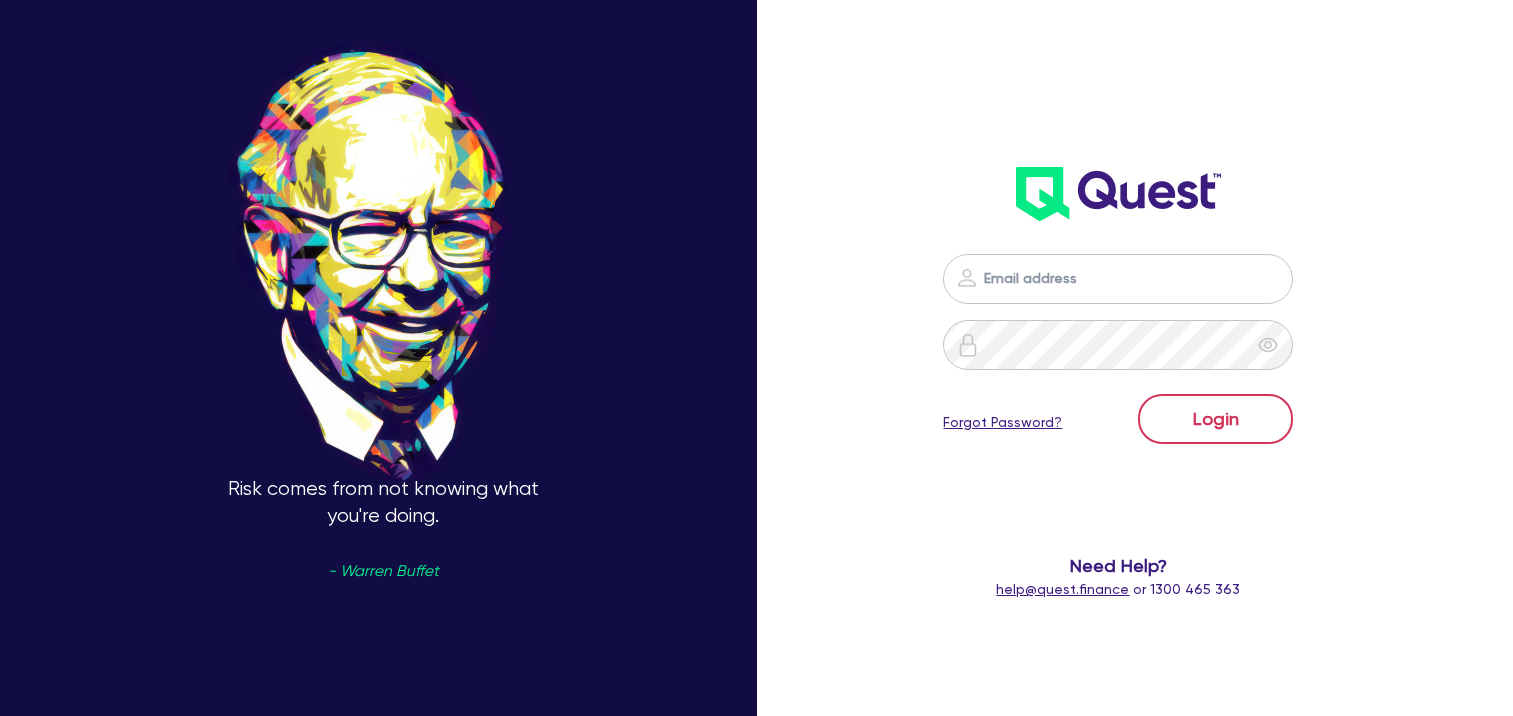 scroll, scrollTop: 0, scrollLeft: 0, axis: both 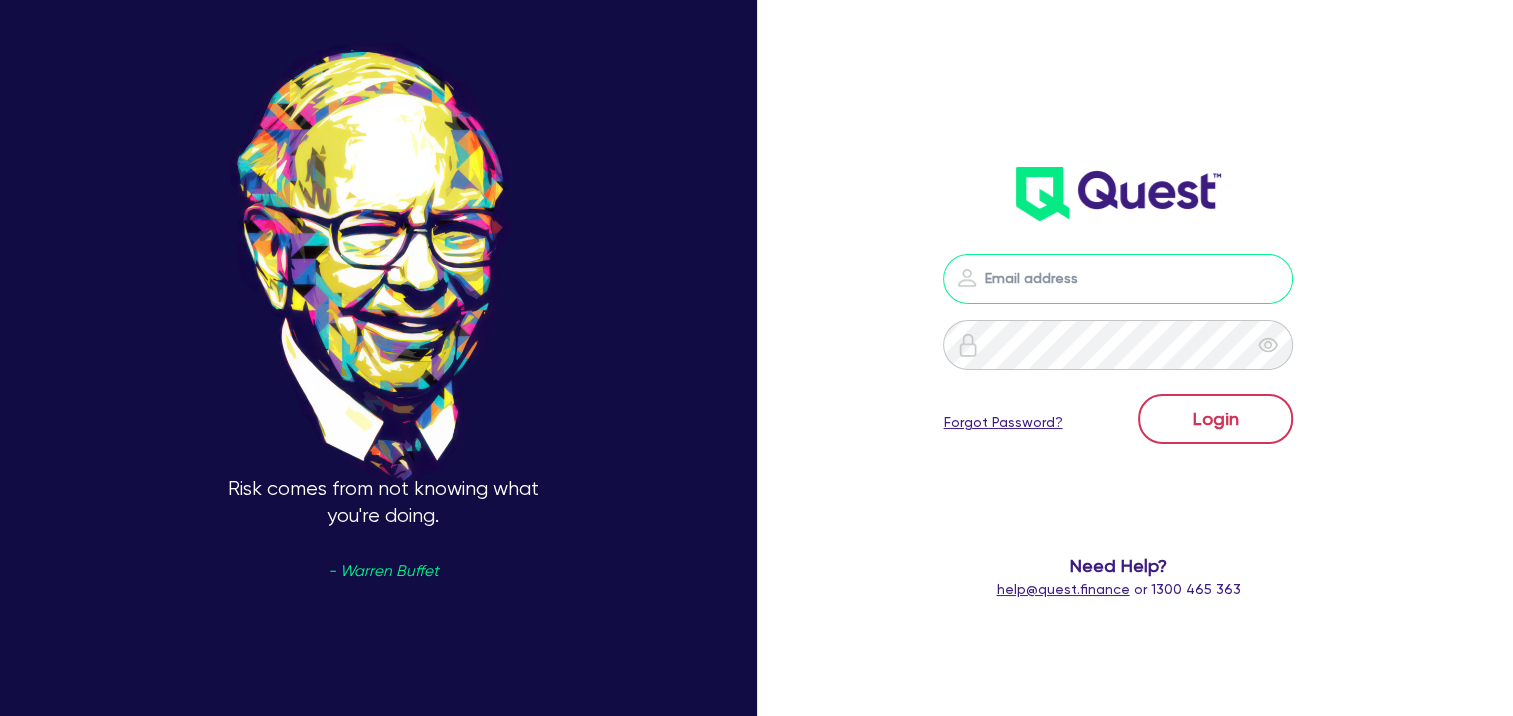 type on "[FIRST]@[DOMAIN].com.au" 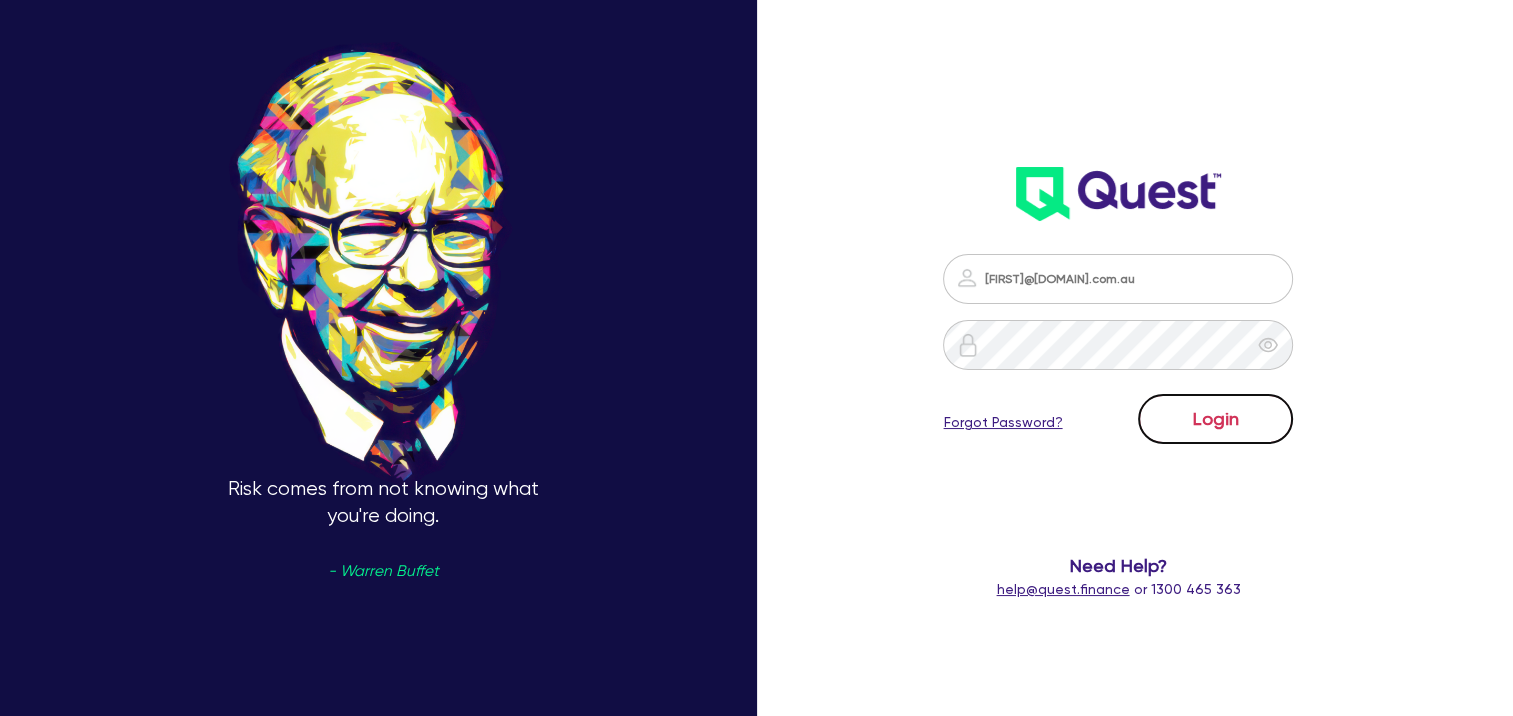 click on "Login" at bounding box center [1215, 419] 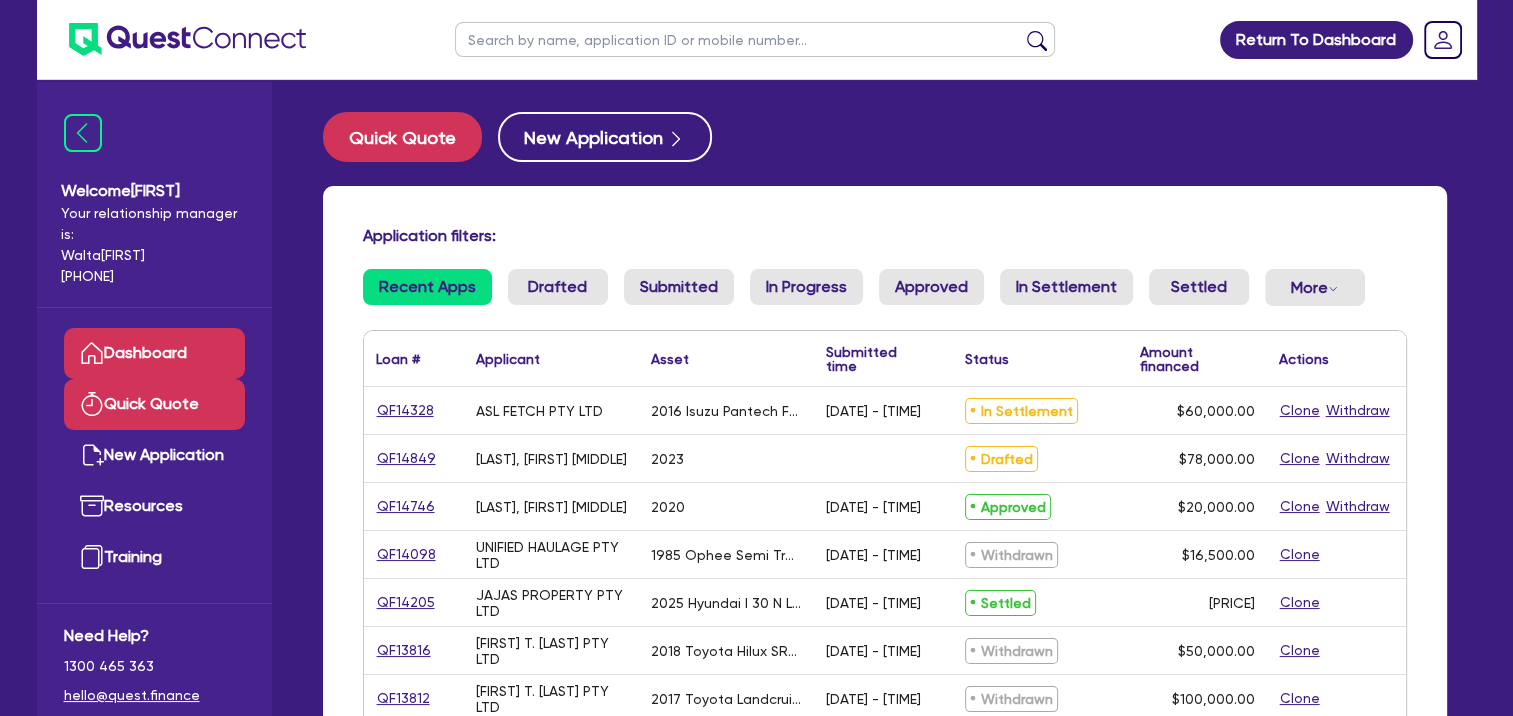 click on "Quick Quote" at bounding box center [154, 404] 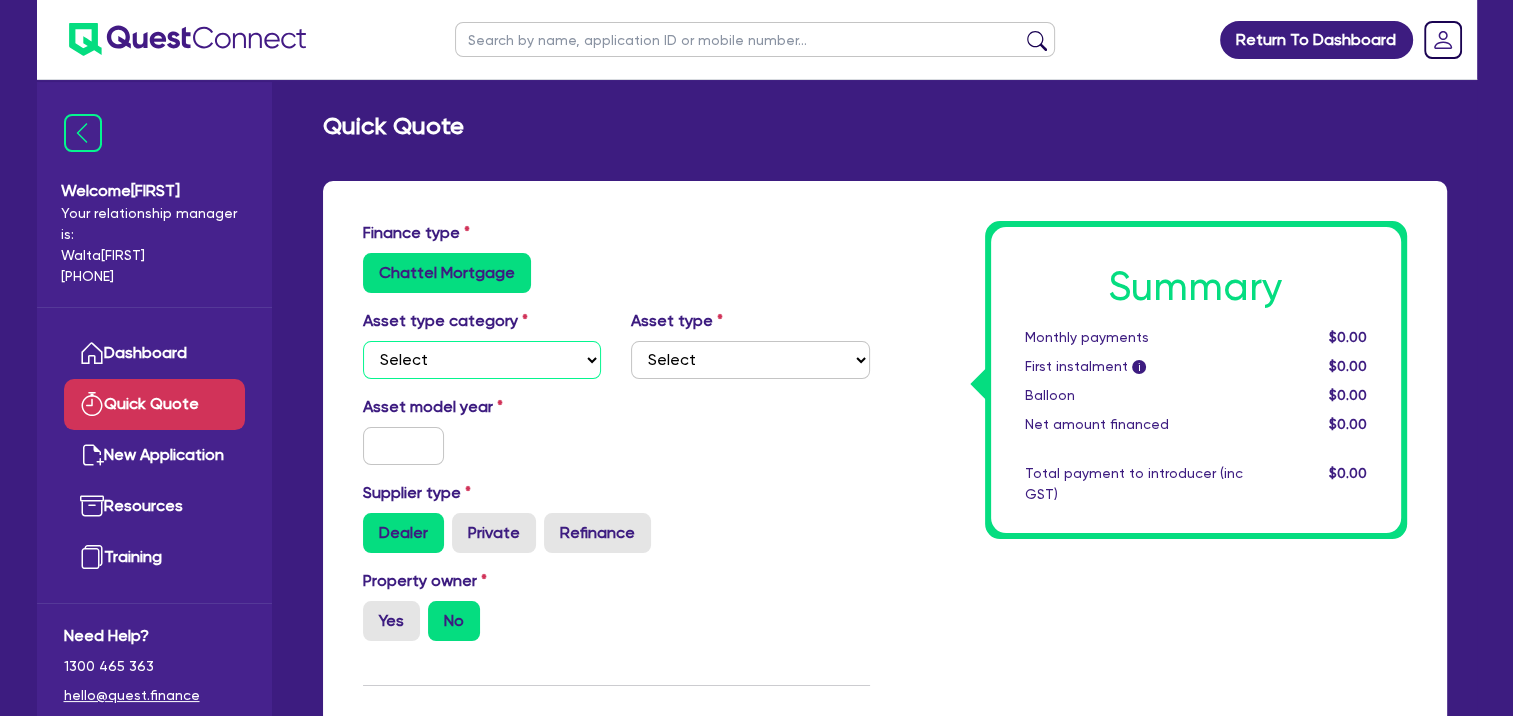 click on "Select Cars and light trucks Primary assets Secondary assets Tertiary assets" at bounding box center (482, 360) 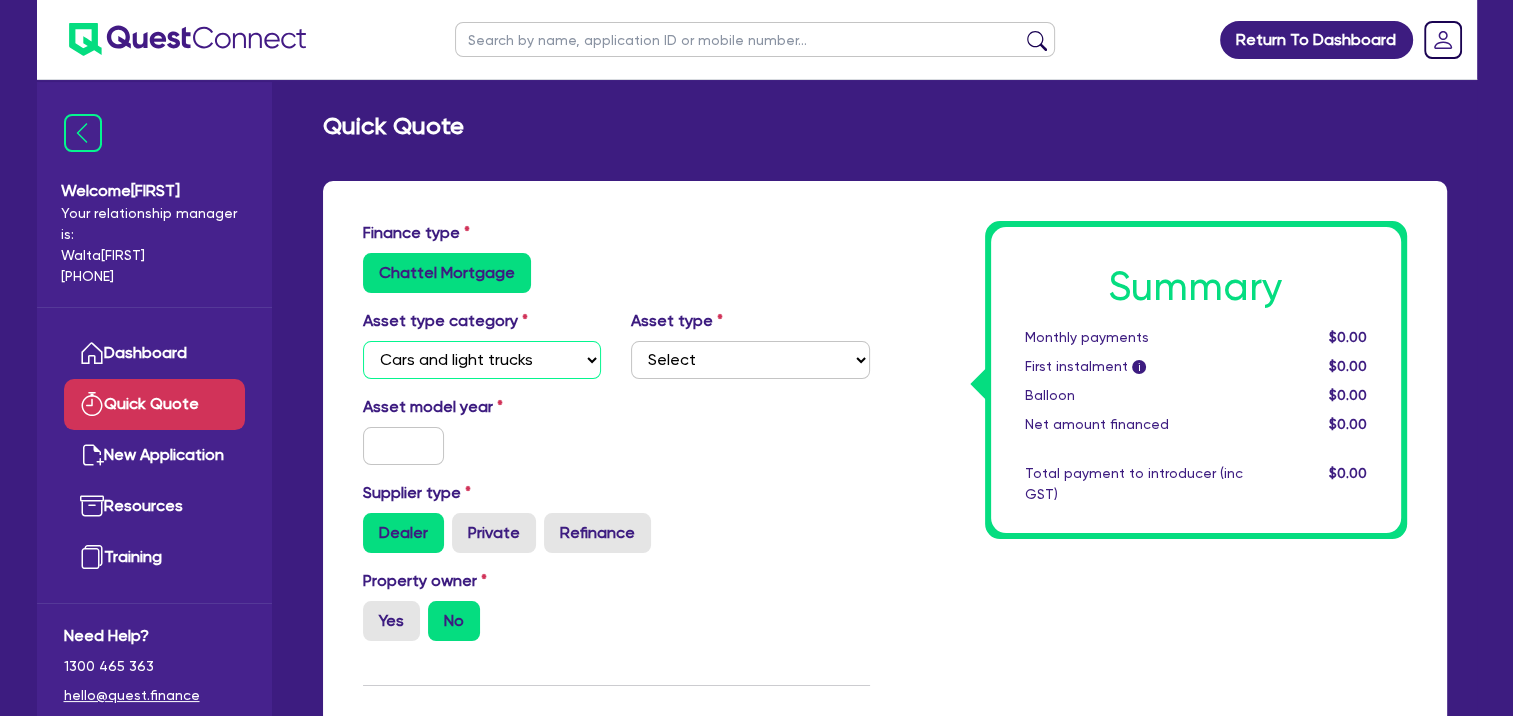 click on "Select Cars and light trucks Primary assets Secondary assets Tertiary assets" at bounding box center (482, 360) 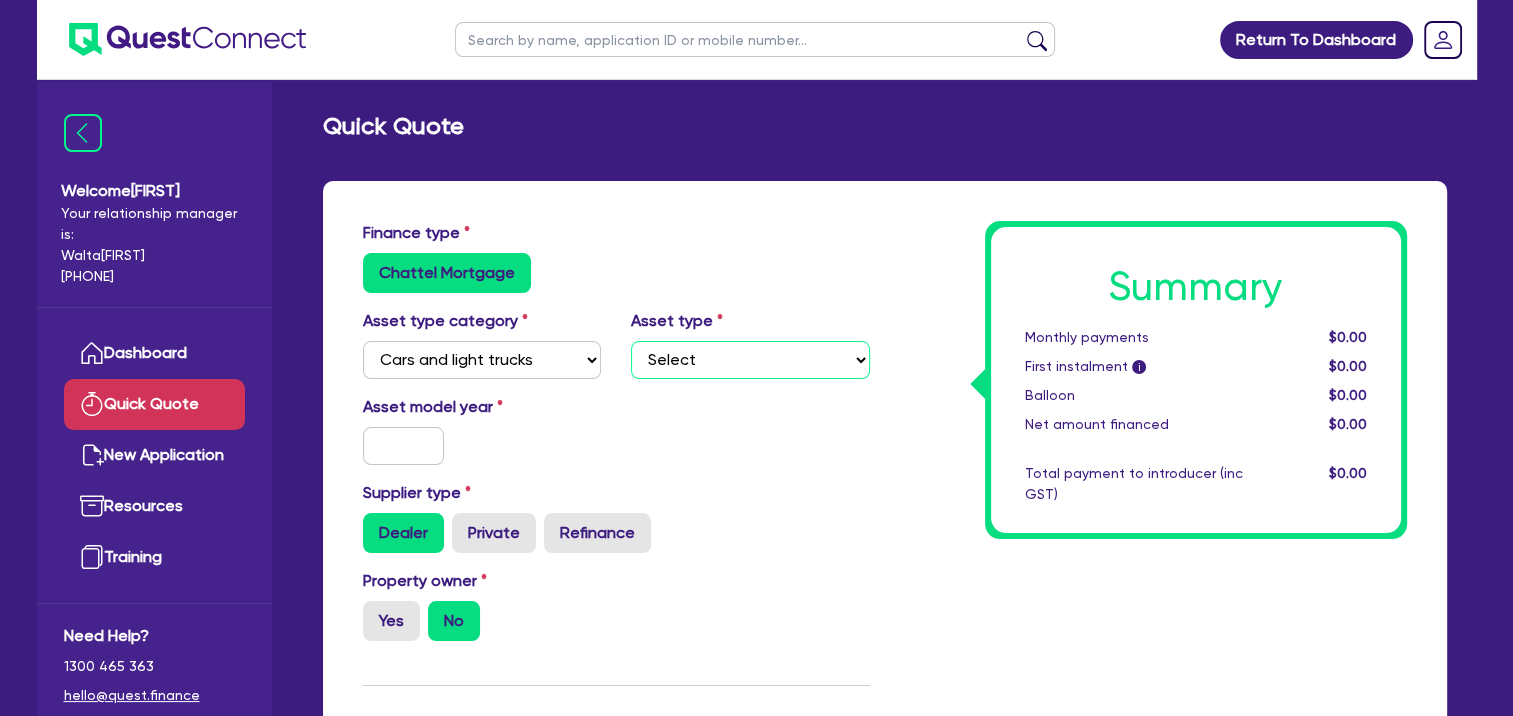 click on "Select Passenger vehicles Vans and utes Light trucks up to 4.5 tonne" at bounding box center [750, 360] 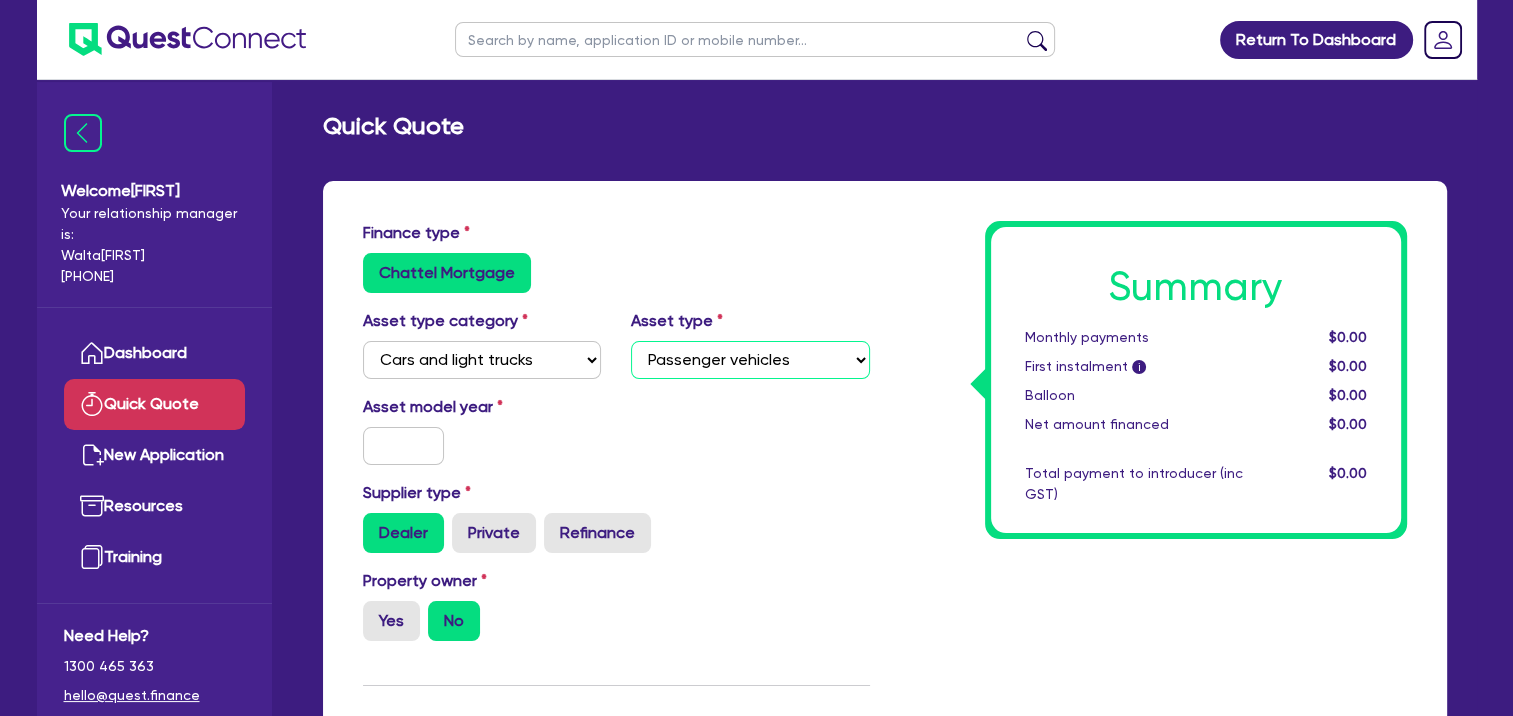 click on "Select Passenger vehicles Vans and utes Light trucks up to 4.5 tonne" at bounding box center (750, 360) 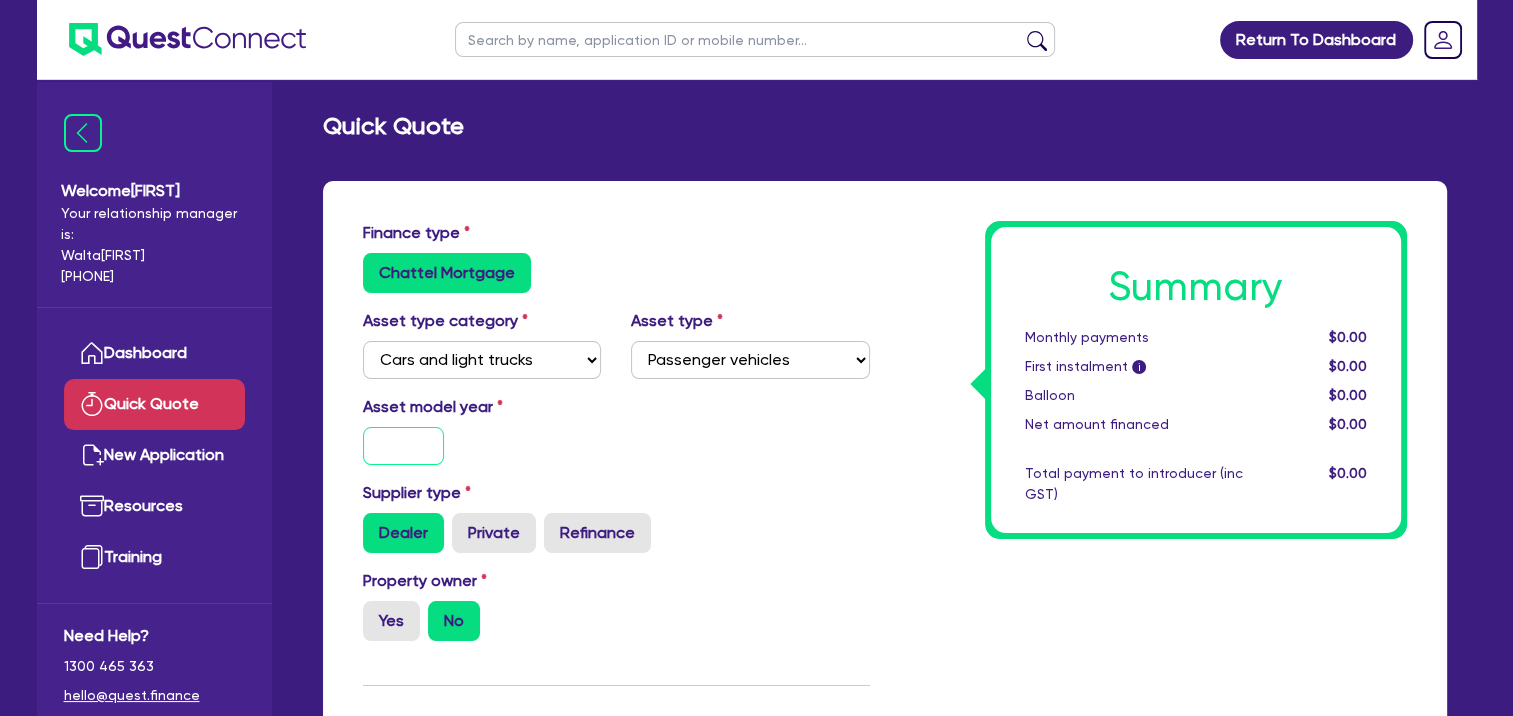 click at bounding box center (404, 446) 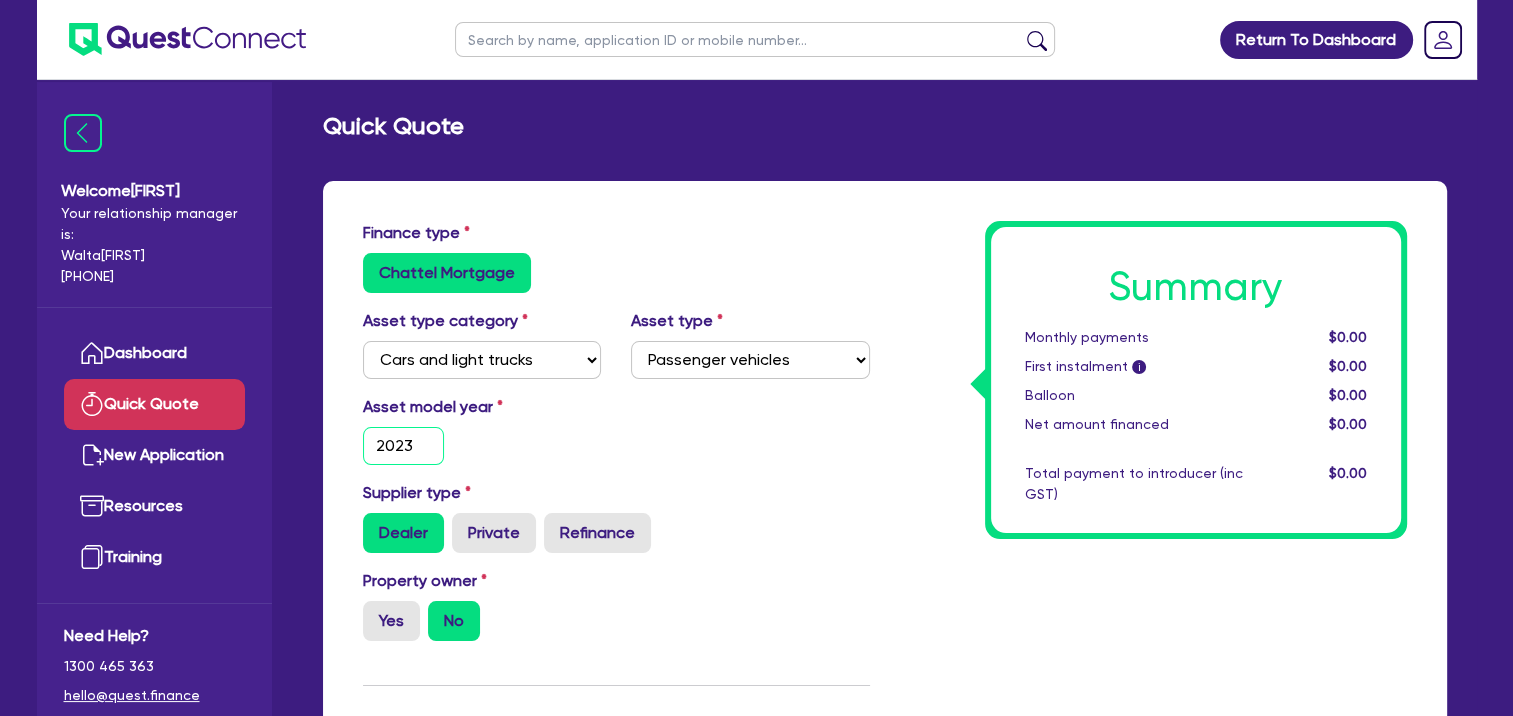 type on "2023" 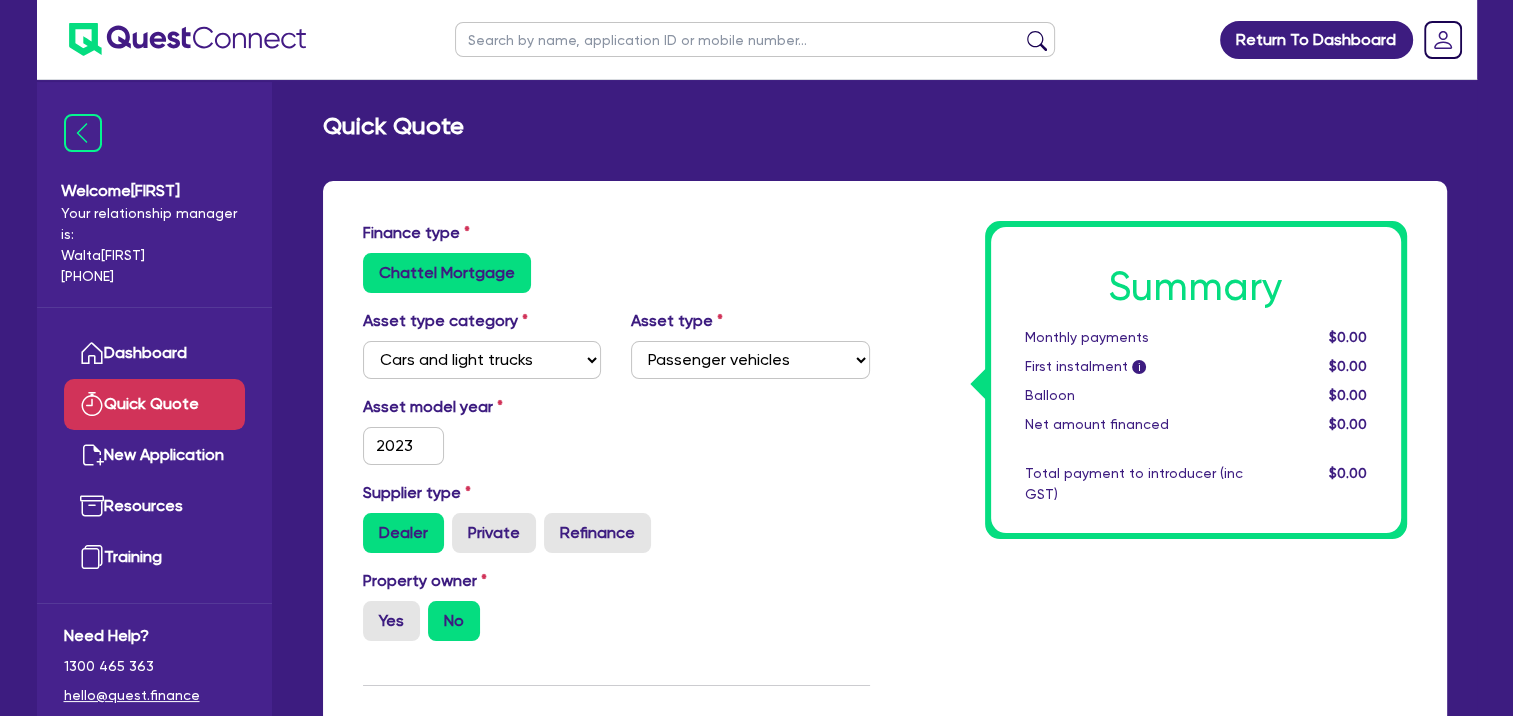 click on "Asset model year 2023" at bounding box center (482, 430) 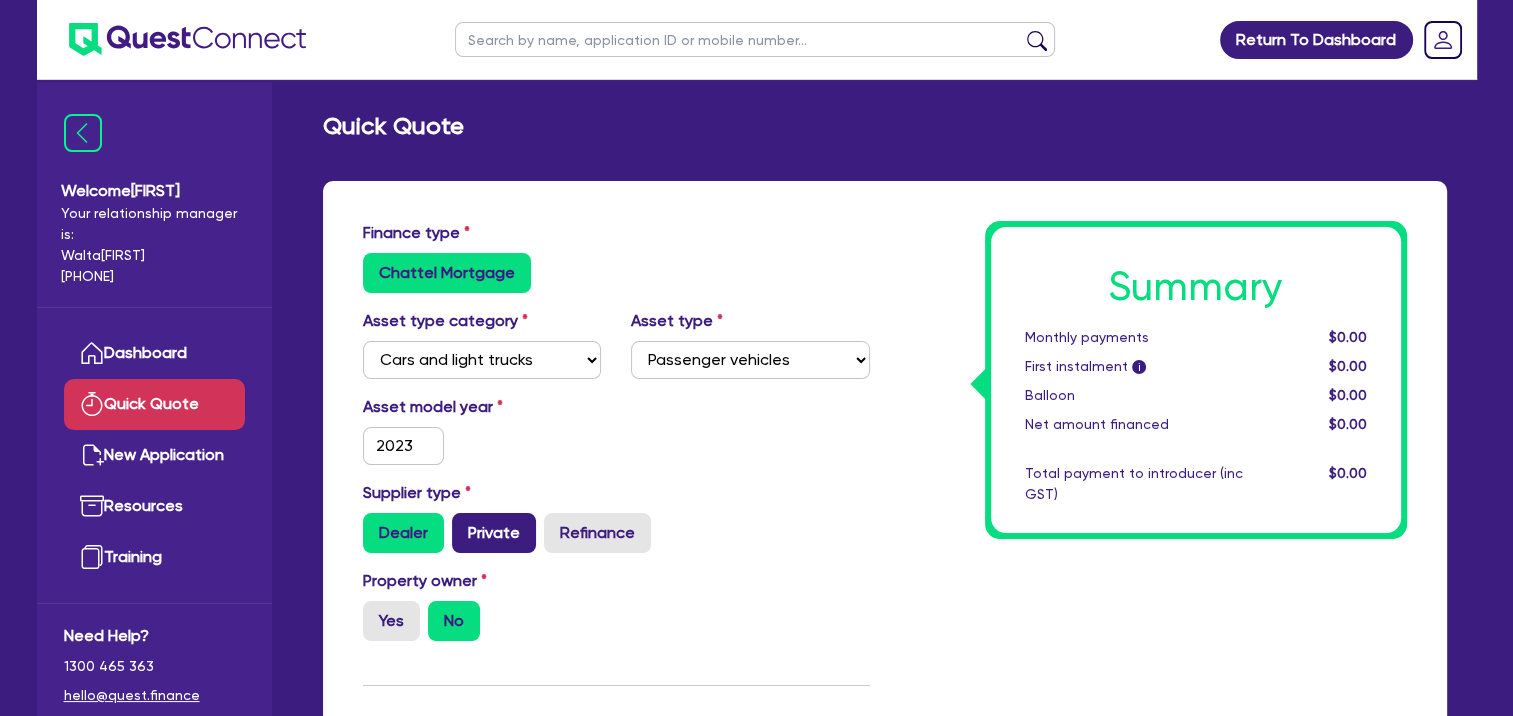click on "Private" at bounding box center (494, 533) 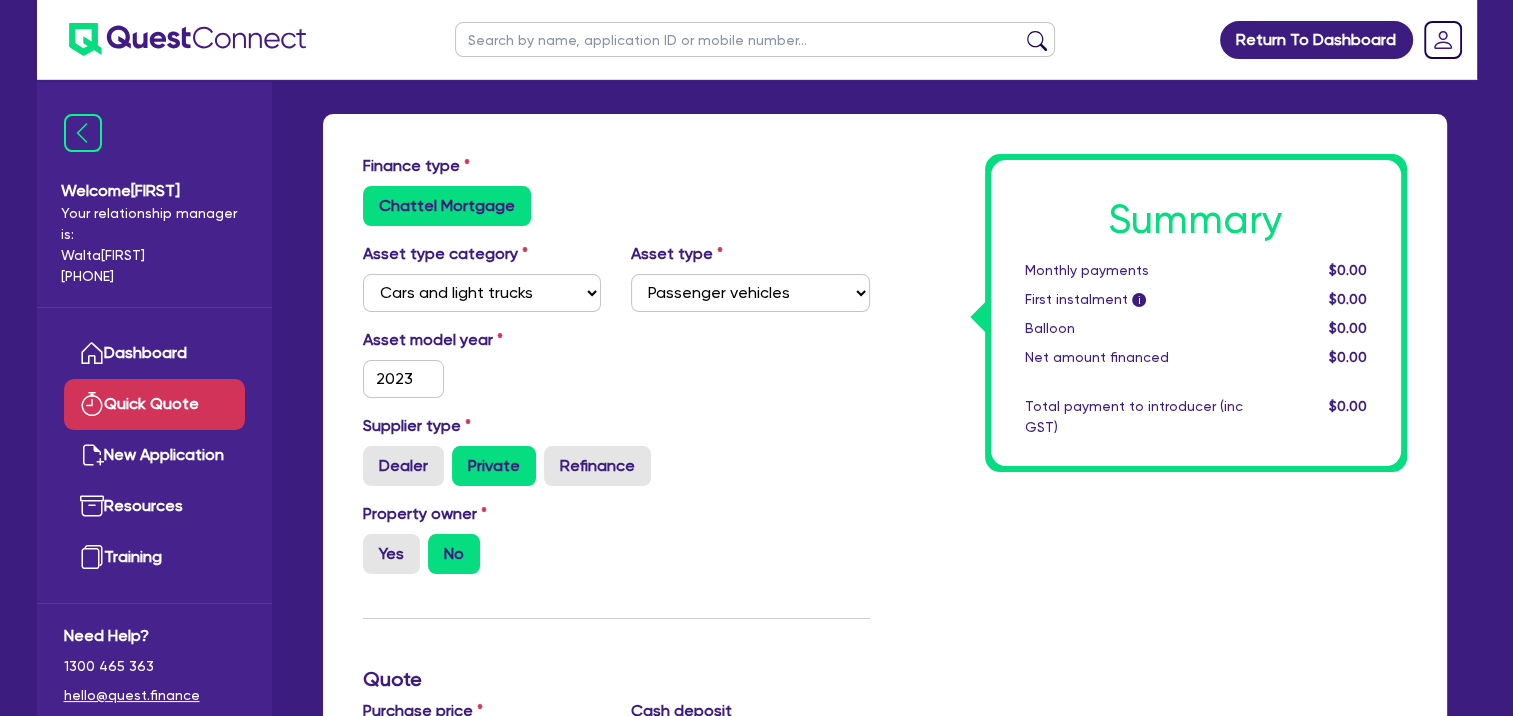 scroll, scrollTop: 200, scrollLeft: 0, axis: vertical 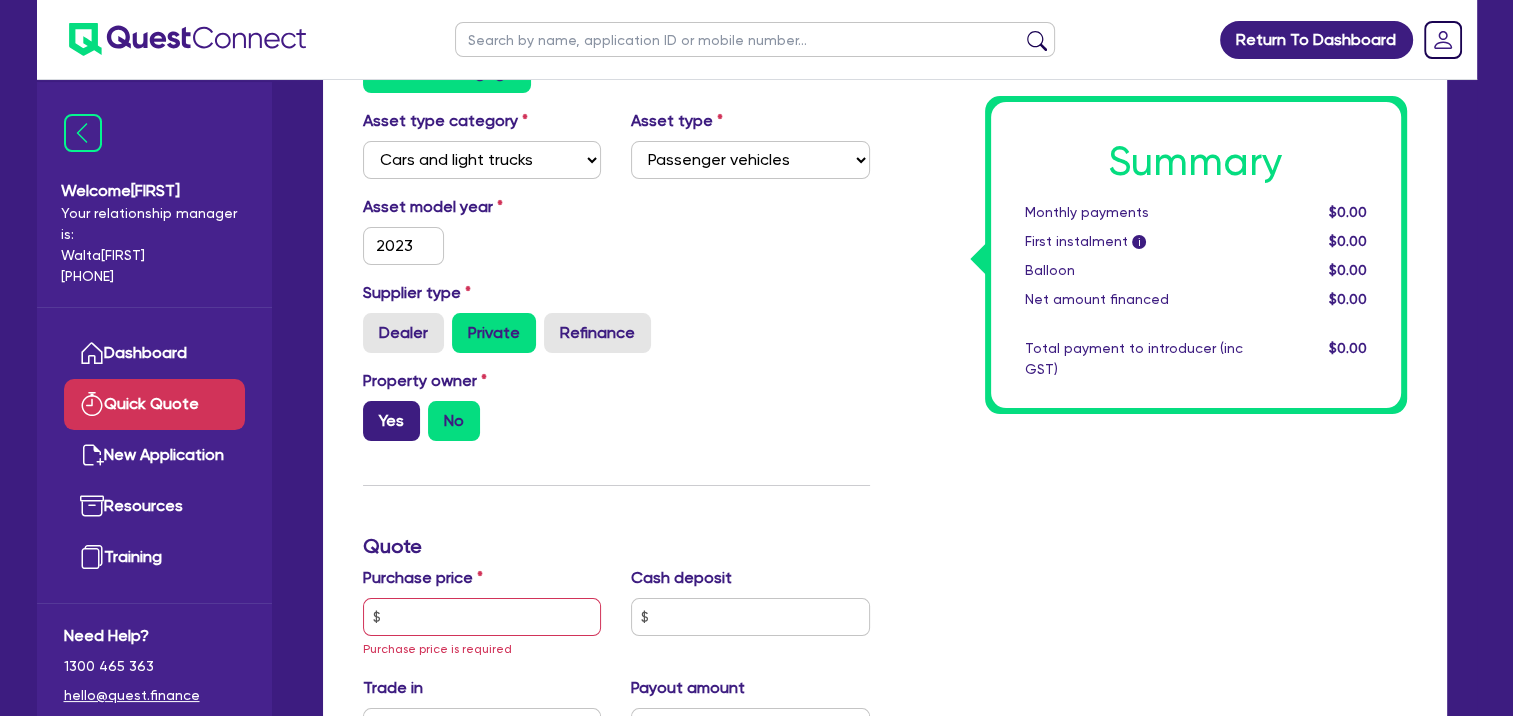 click on "Yes" at bounding box center (391, 421) 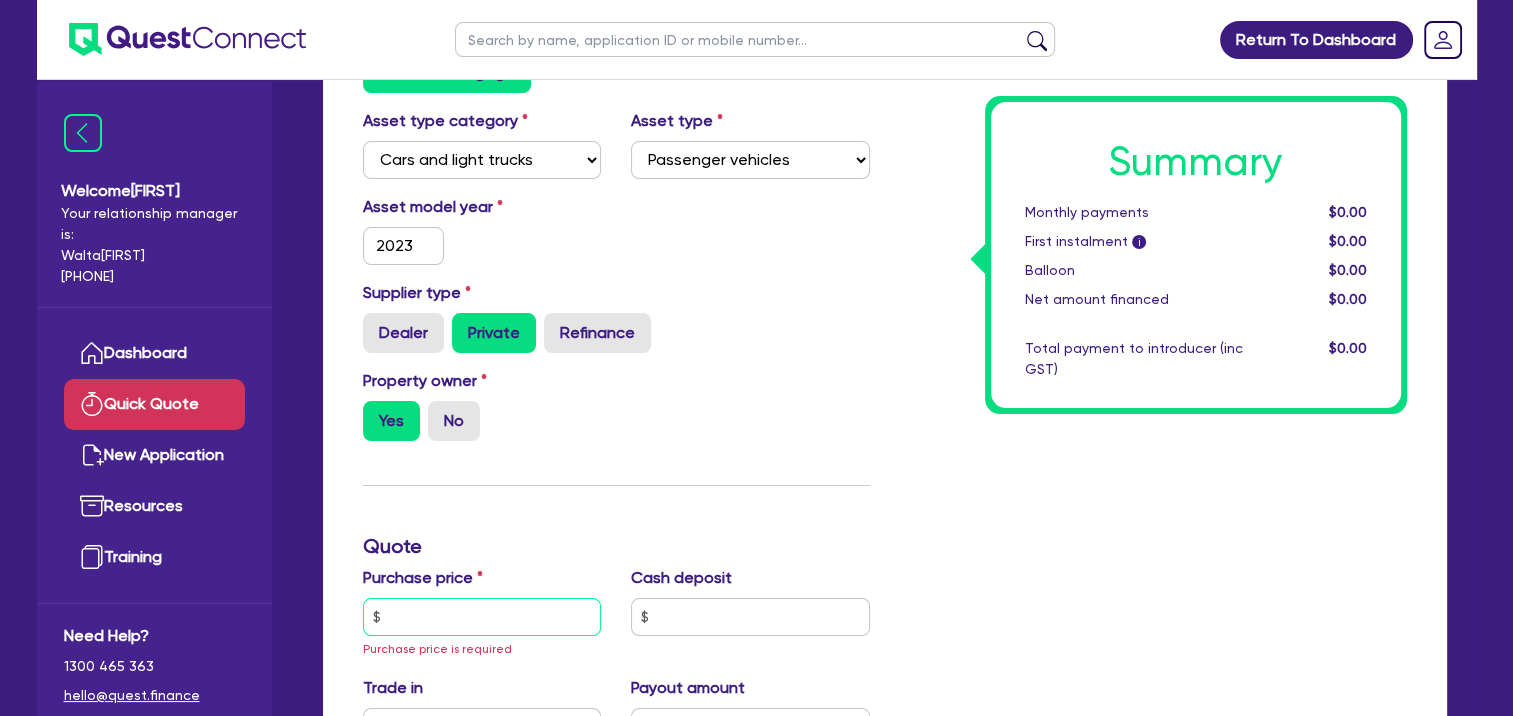 click at bounding box center (482, 617) 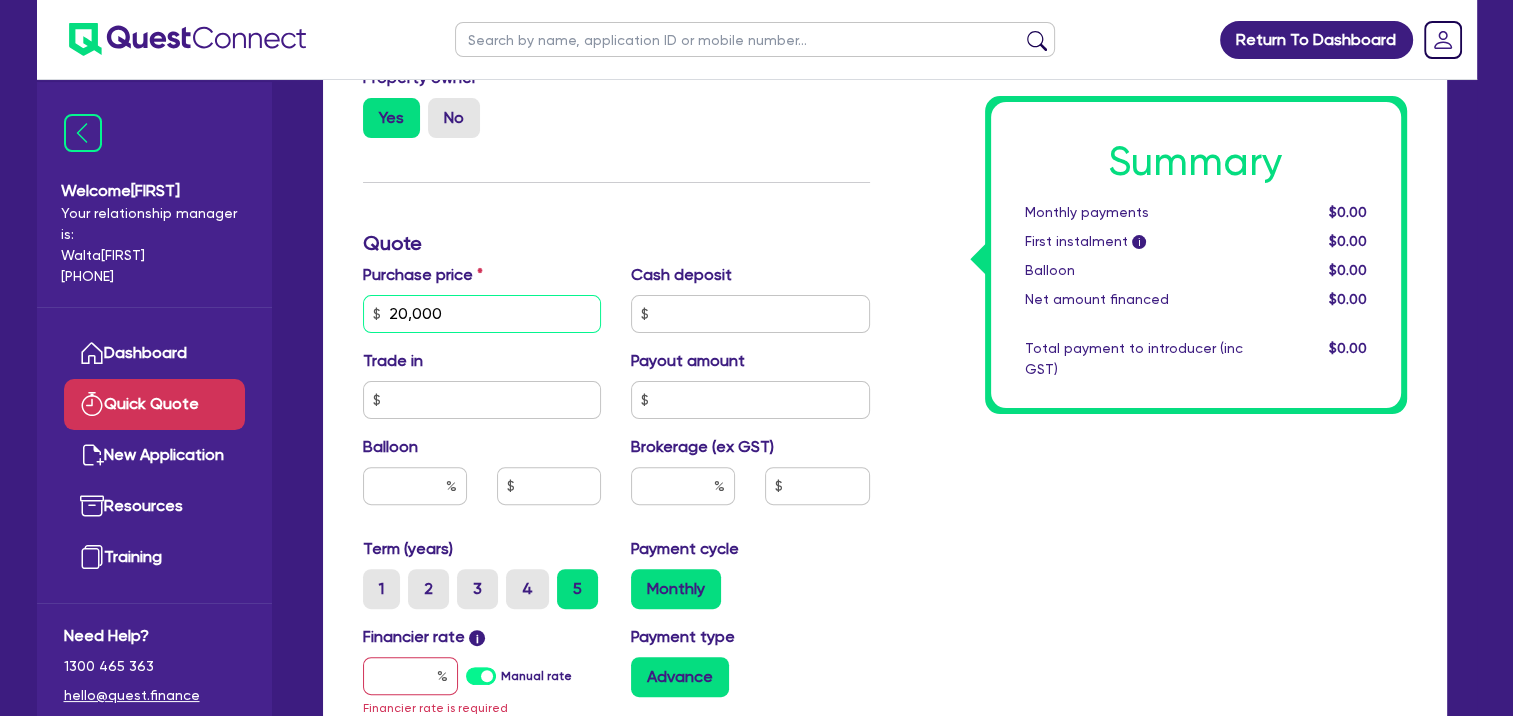 scroll, scrollTop: 600, scrollLeft: 0, axis: vertical 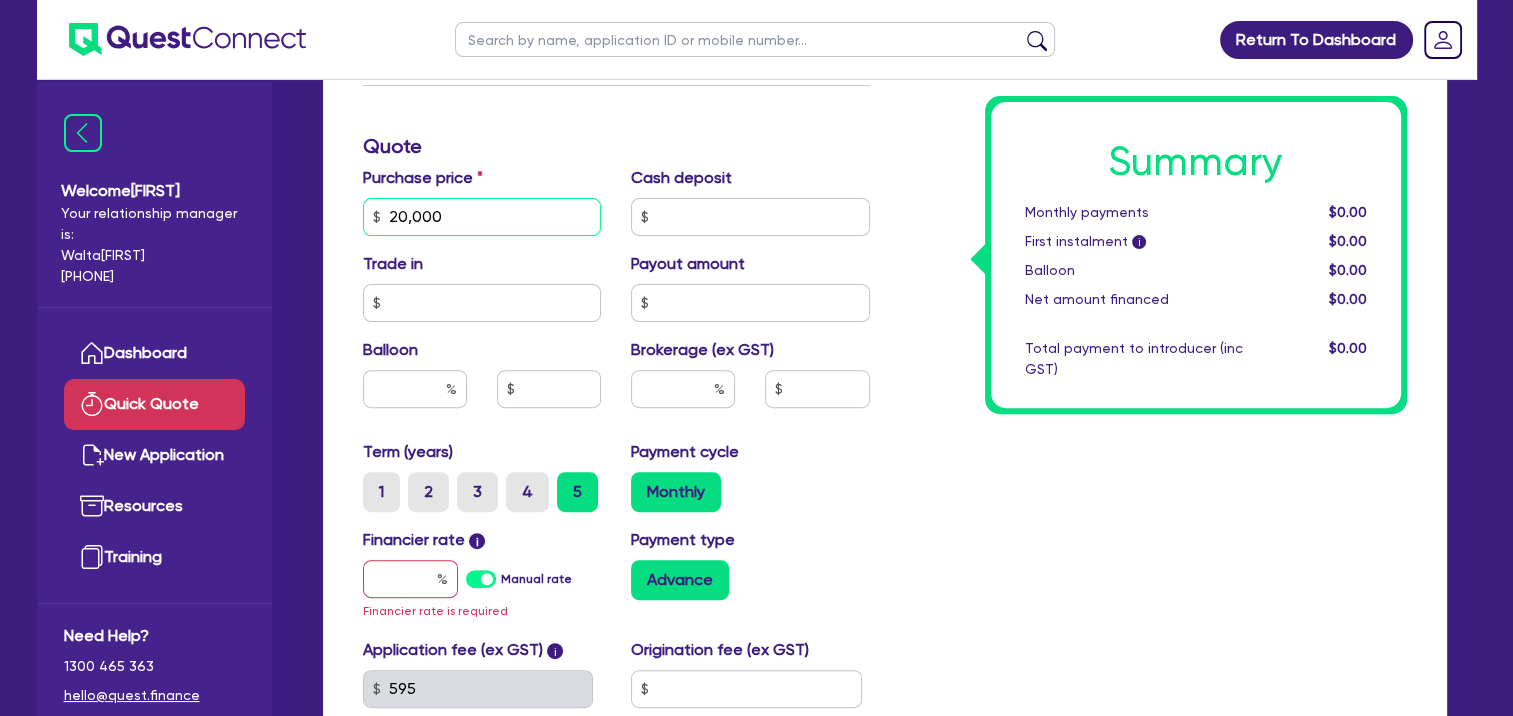 type on "20,000" 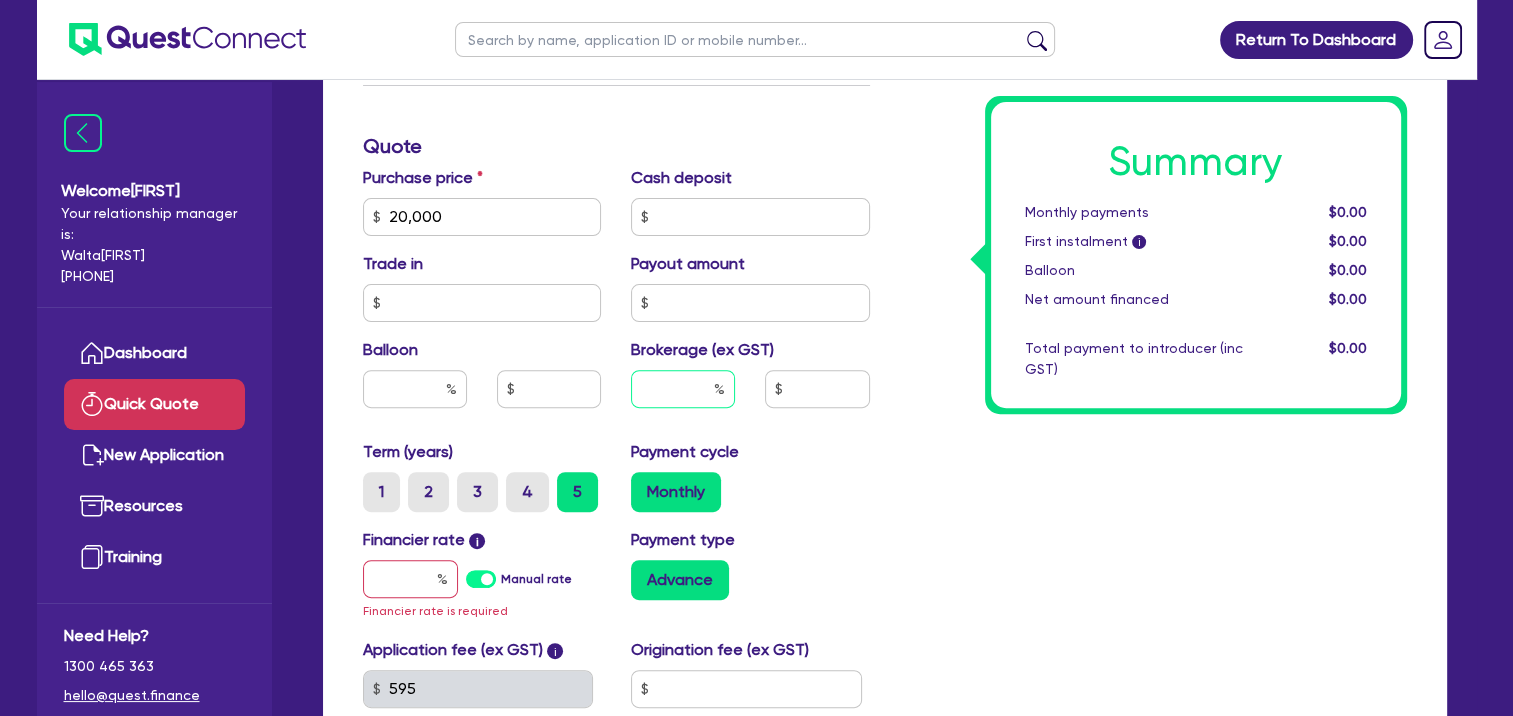 click at bounding box center (683, 389) 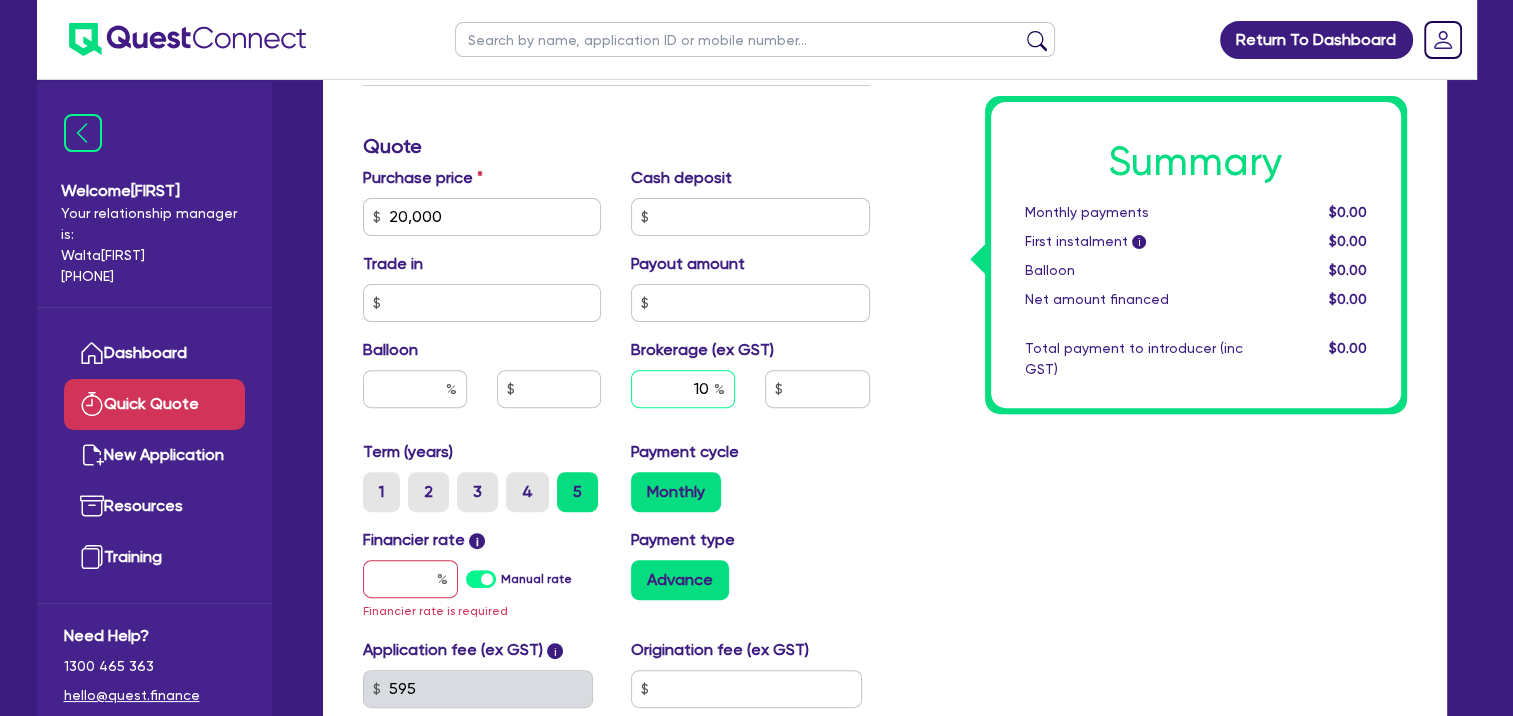 type on "10" 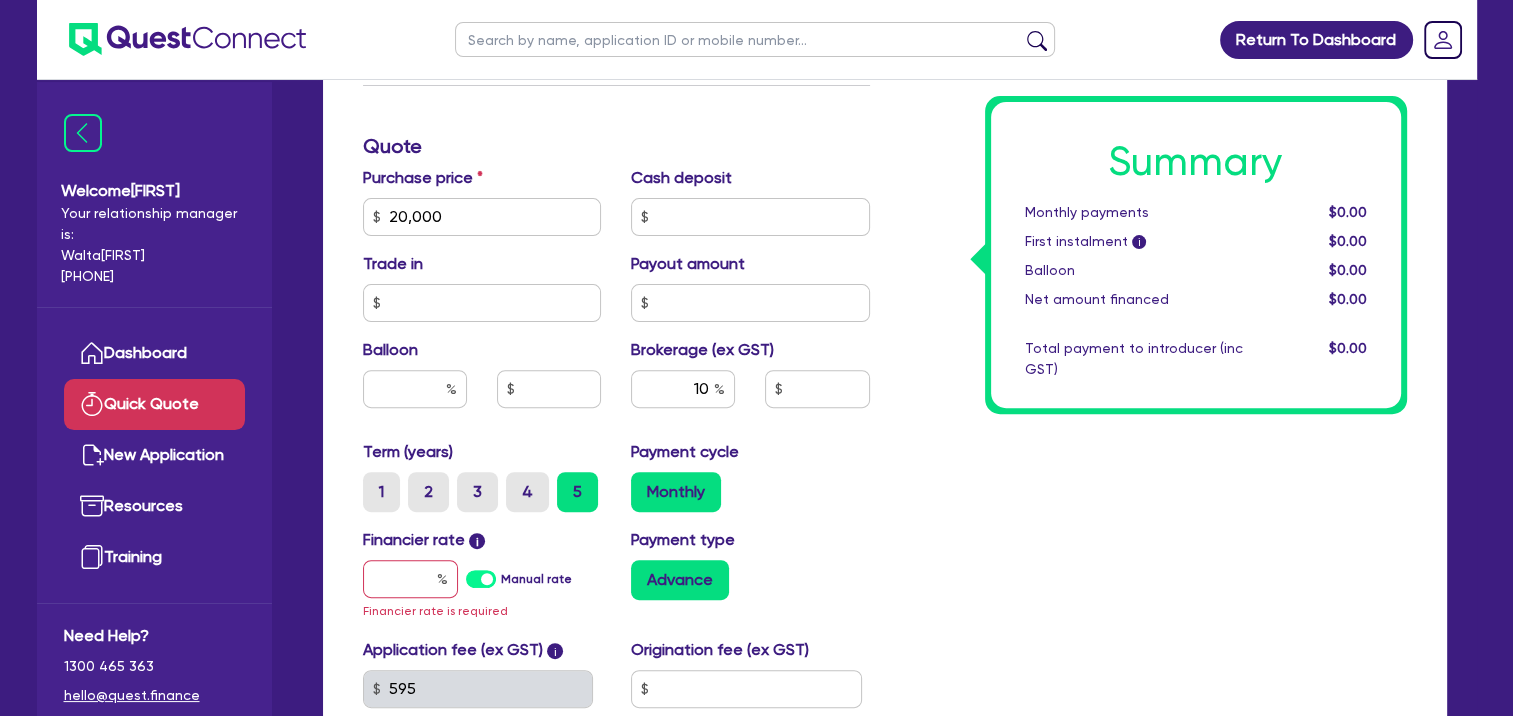 click on "Summary Monthly   payments $0.00 First instalment i $0.00 Balloon $0.00 Net amount financed $0.00 Total payment to introducer (inc GST) $0.00" at bounding box center (1153, 216) 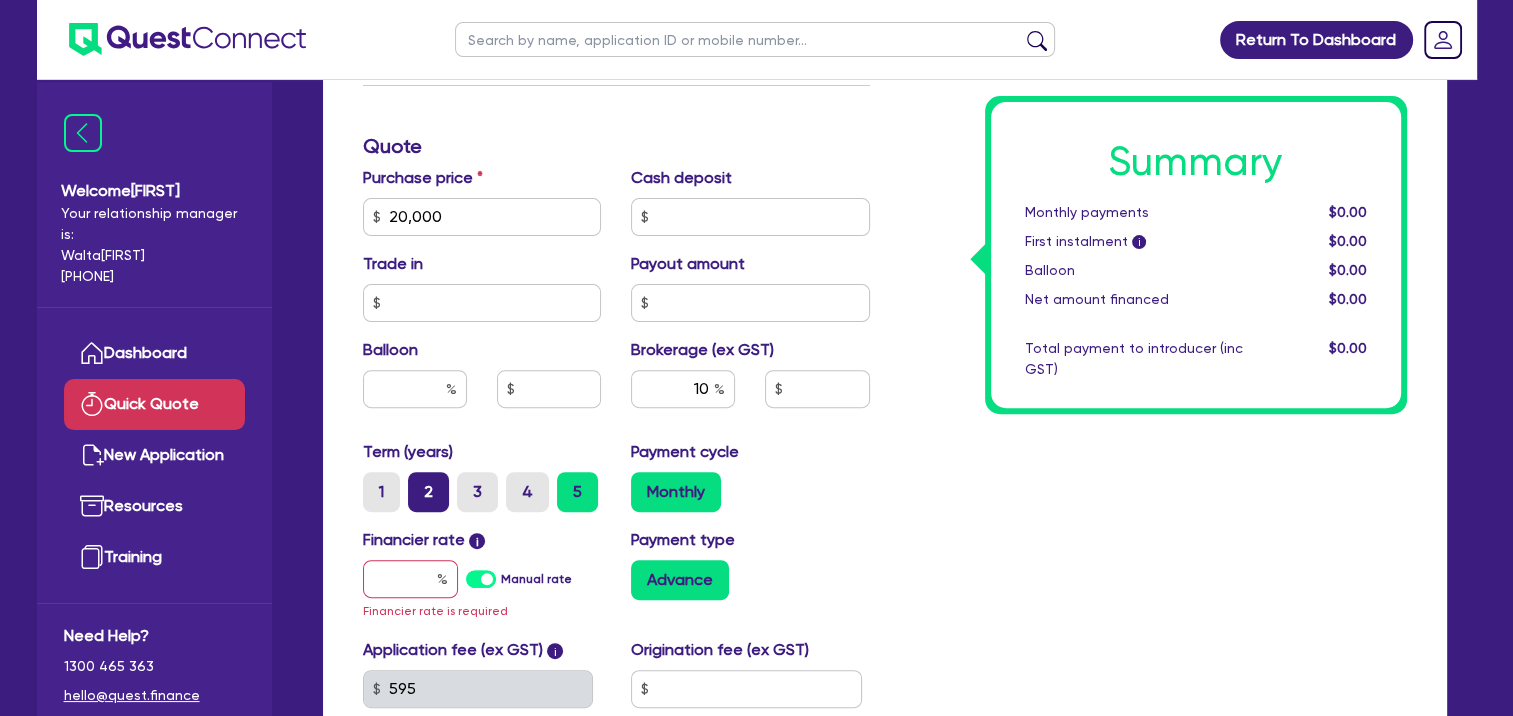 click on "2" at bounding box center [428, 492] 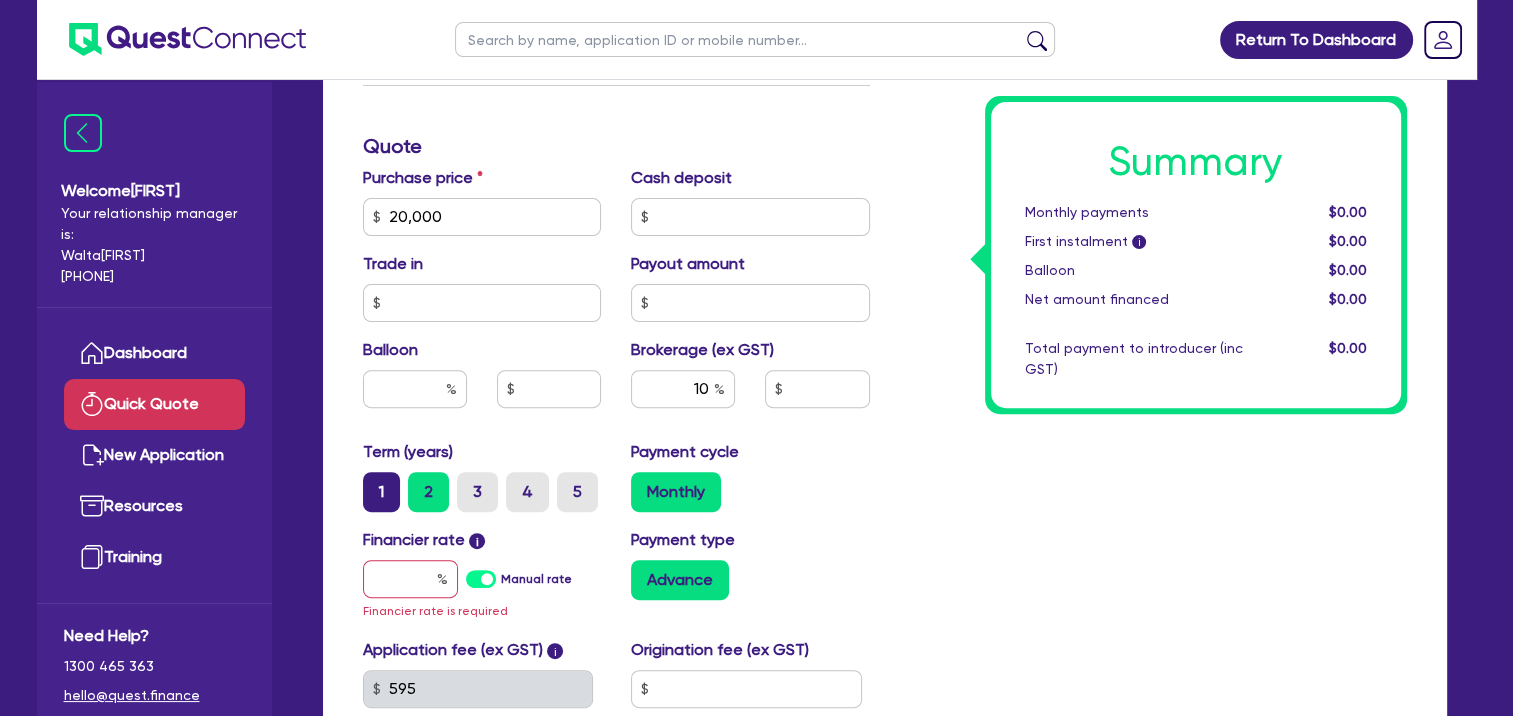 click on "1" at bounding box center [381, 492] 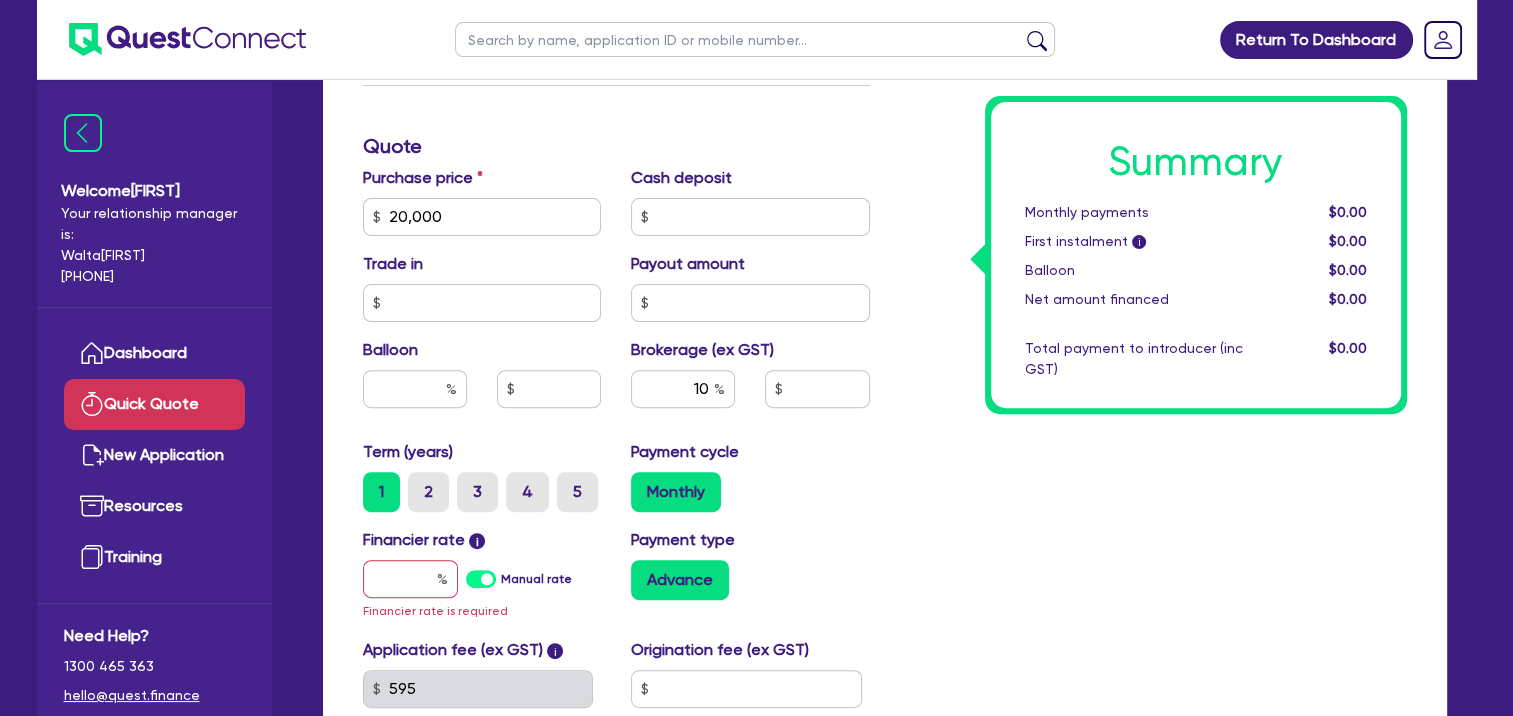 scroll, scrollTop: 700, scrollLeft: 0, axis: vertical 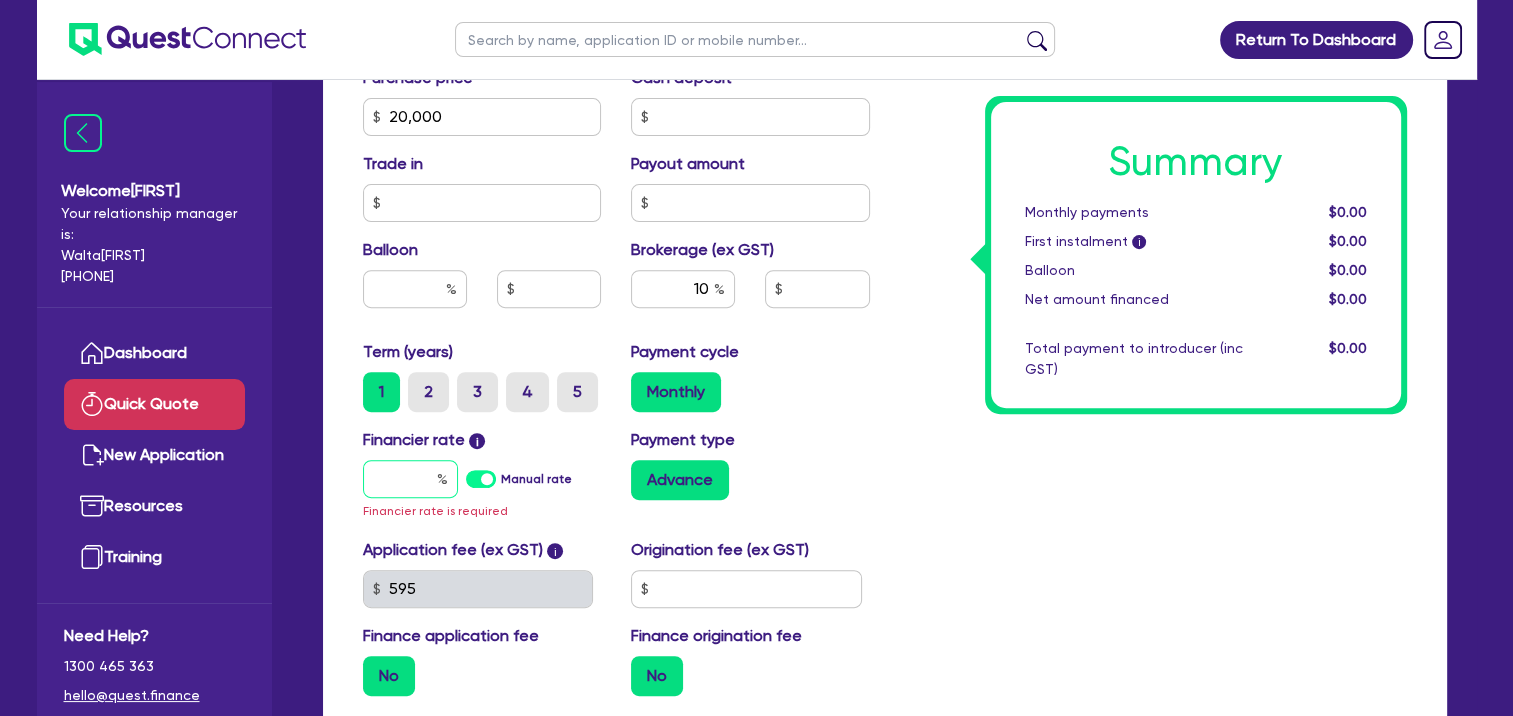 click at bounding box center (410, 479) 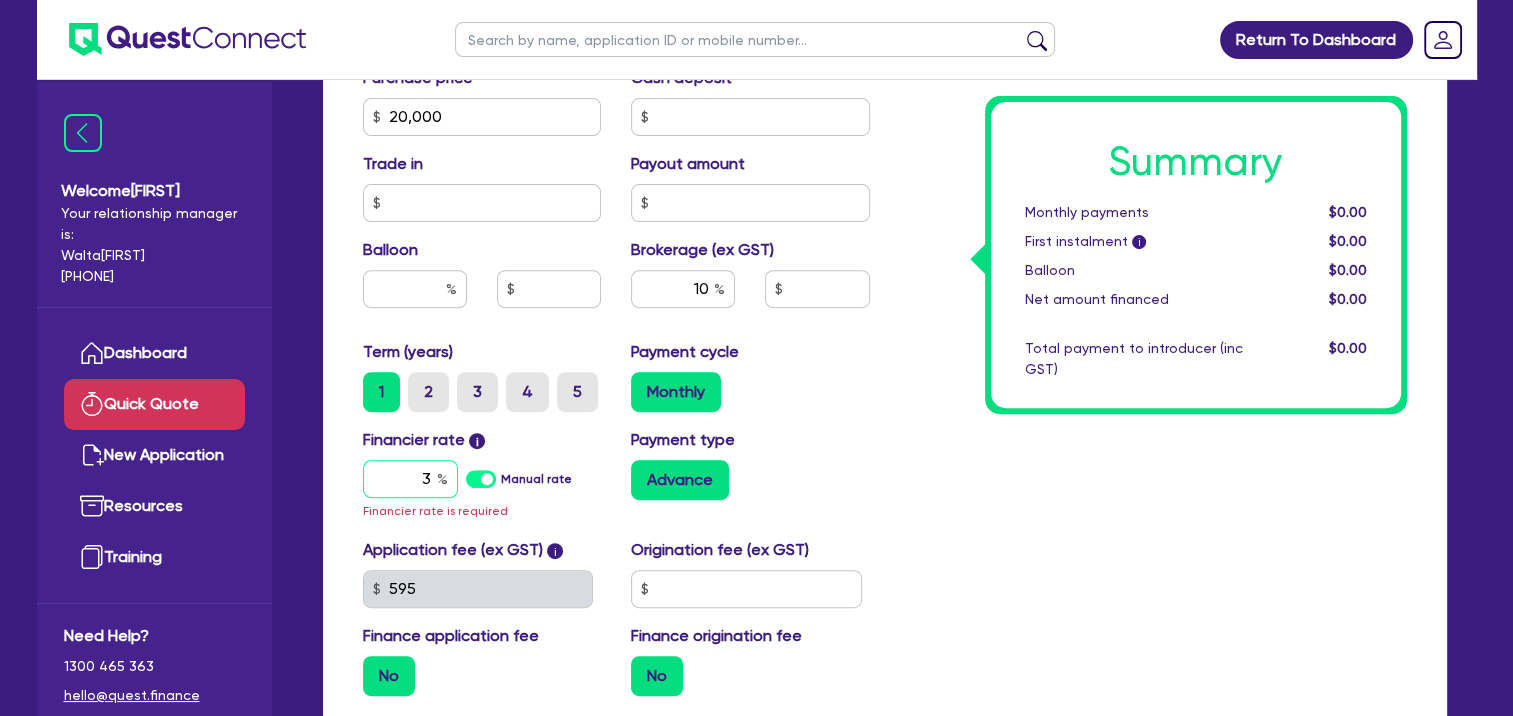 type on "30" 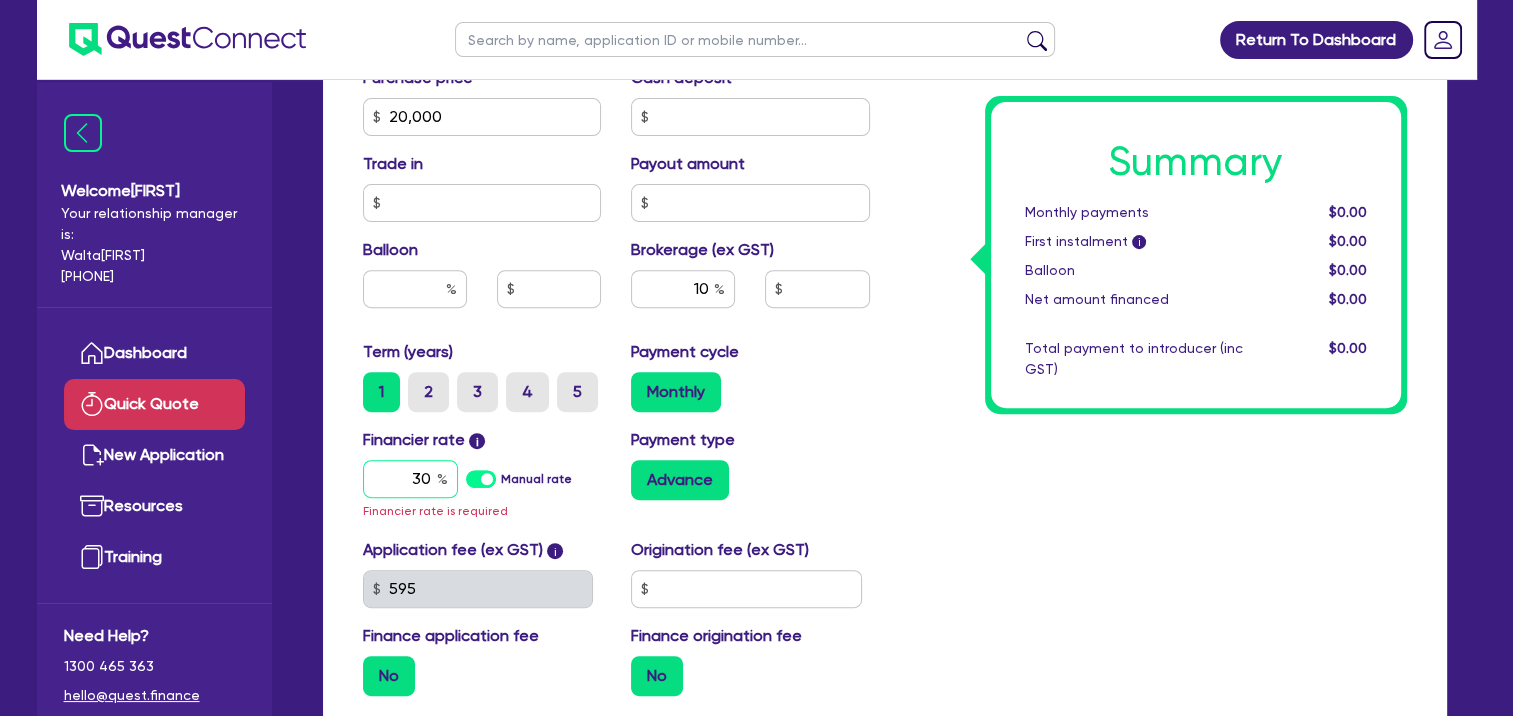 type on "2,000" 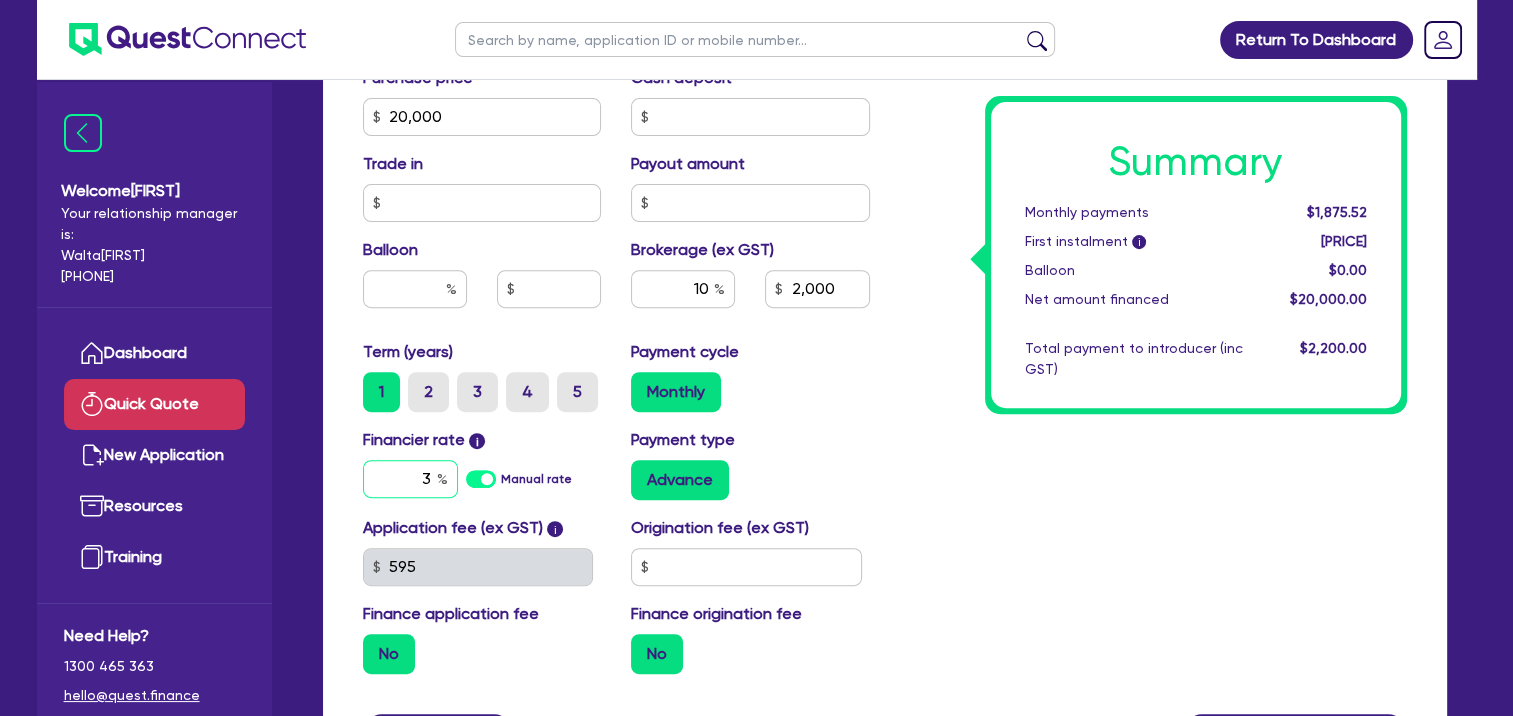 type on "3" 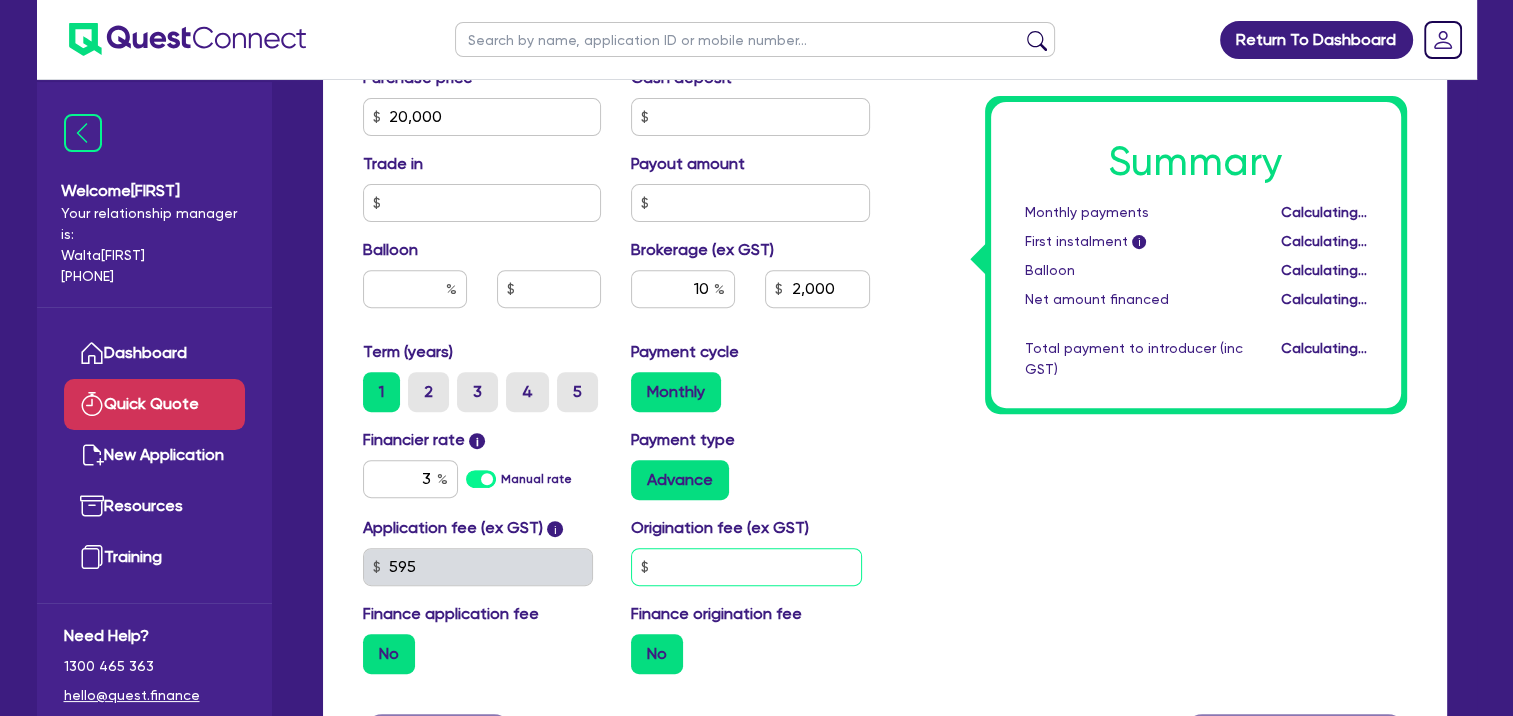 click at bounding box center (746, 567) 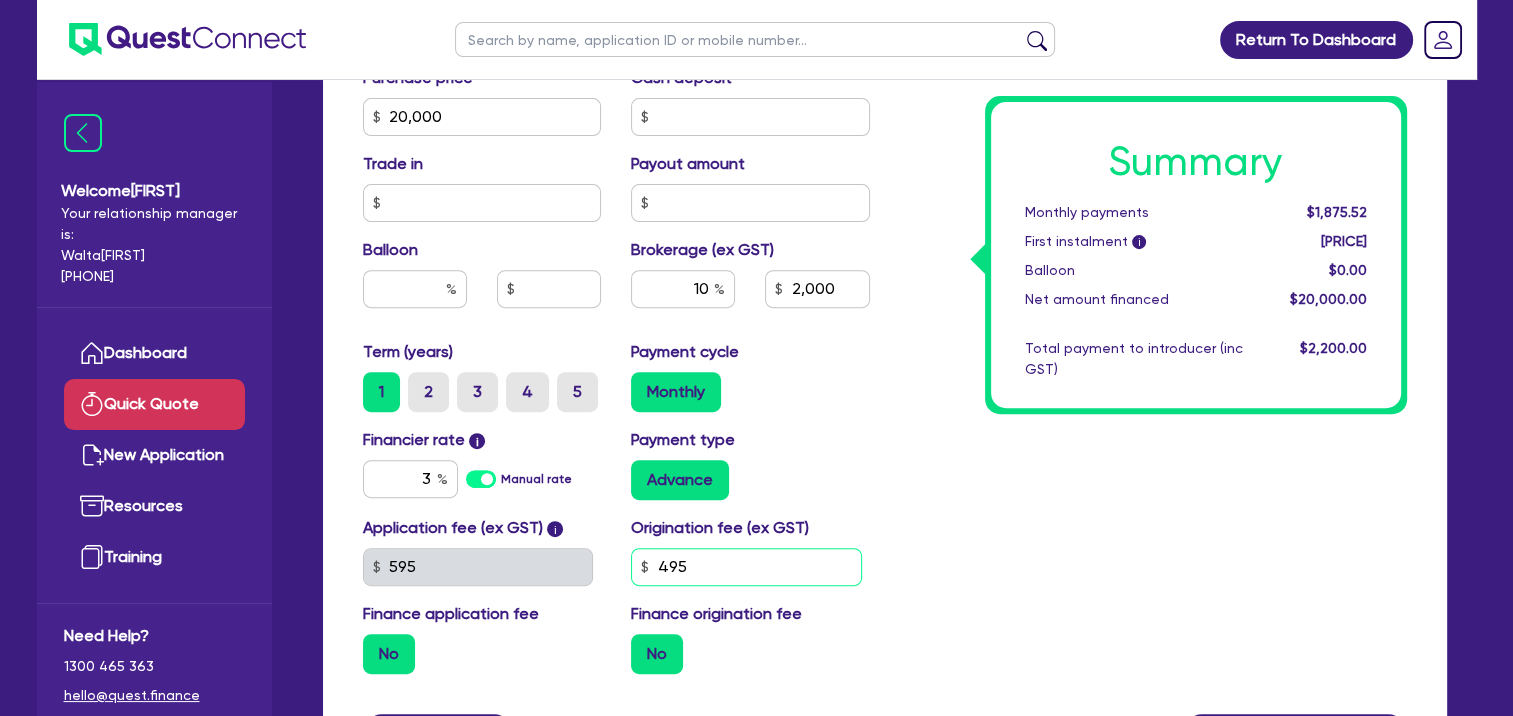 type on "495" 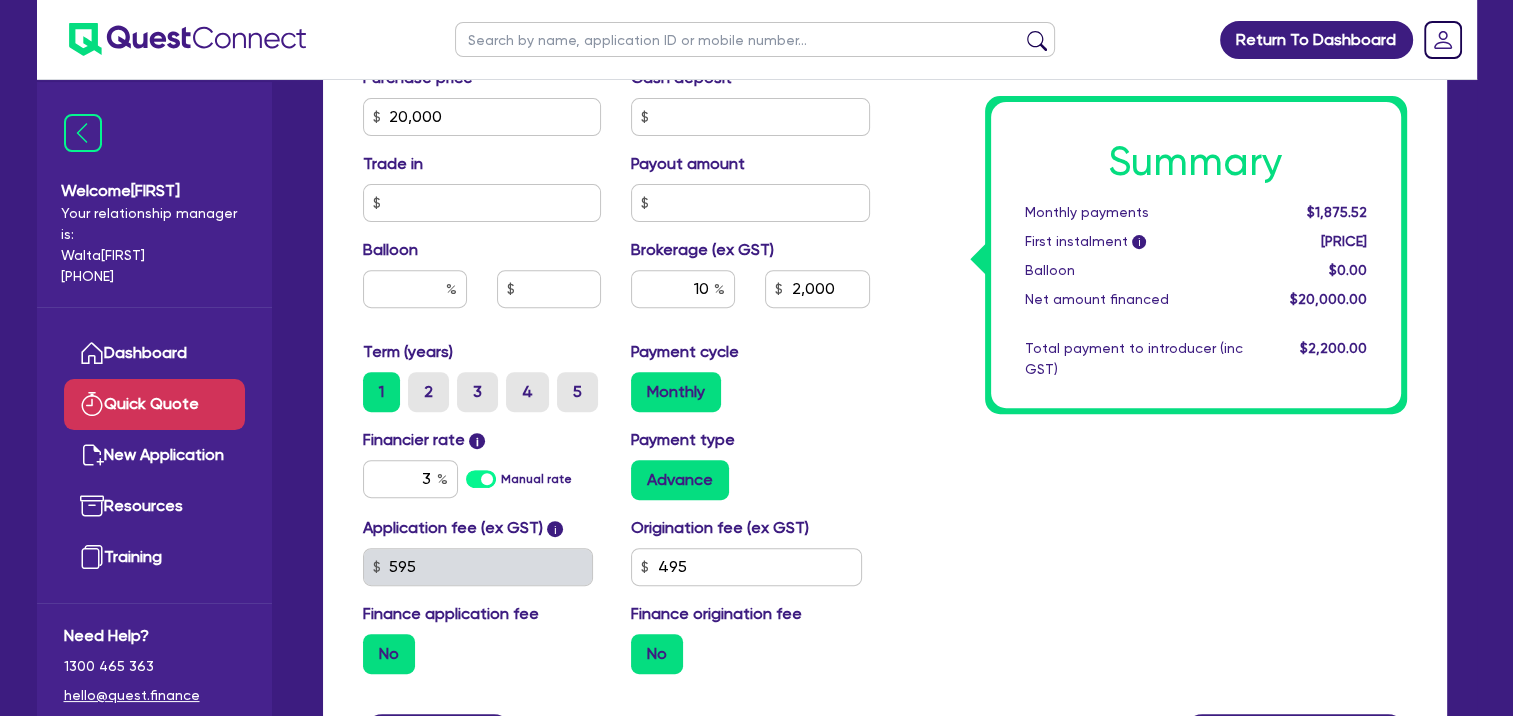type on "2,000" 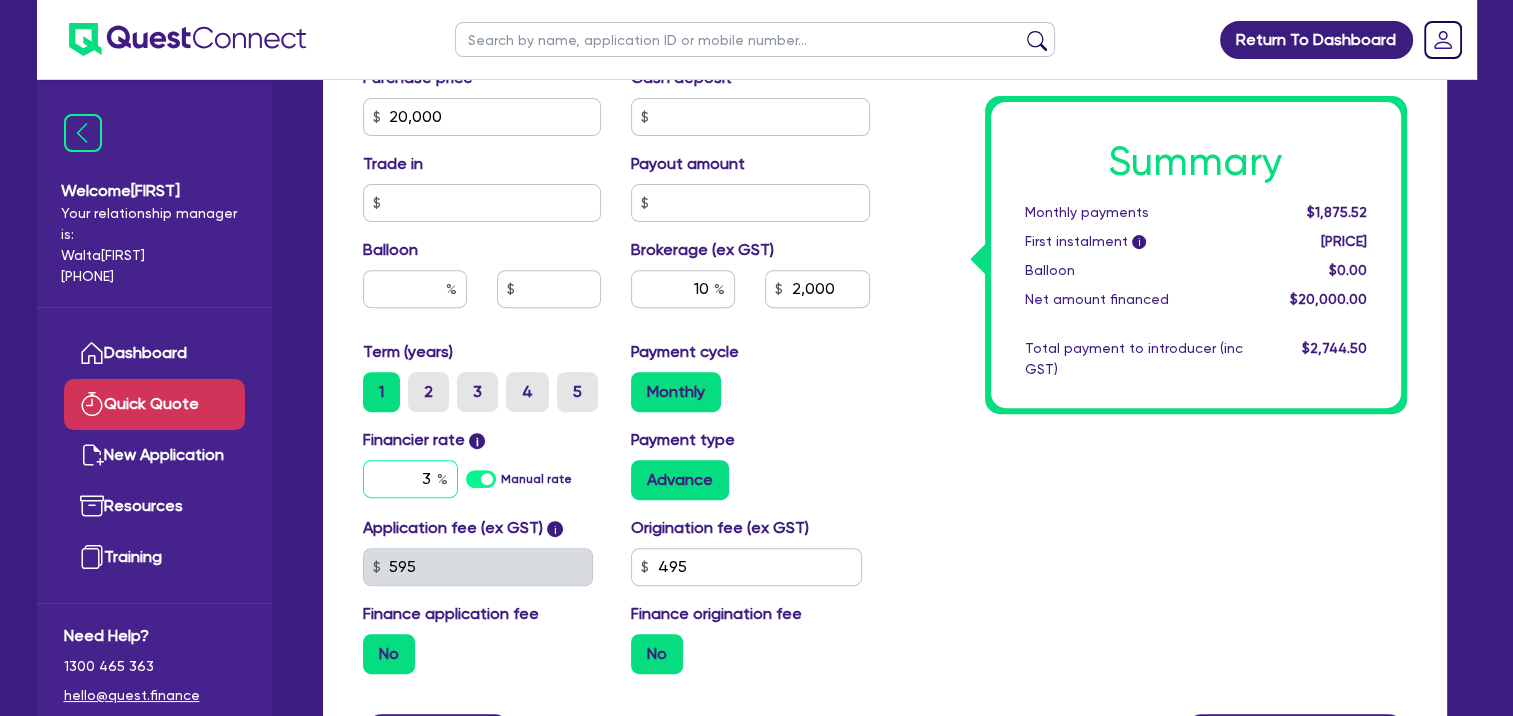 click on "3" at bounding box center (410, 479) 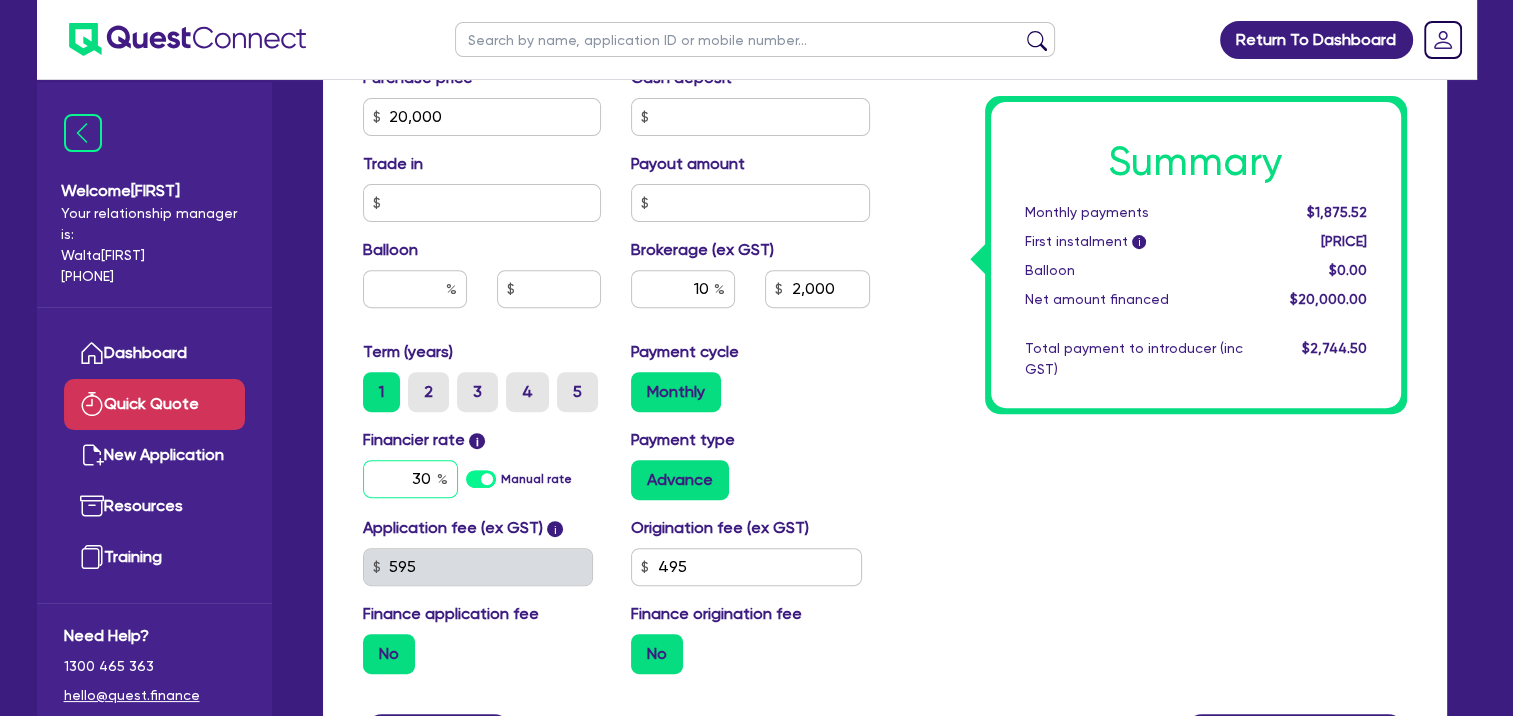 type on "30" 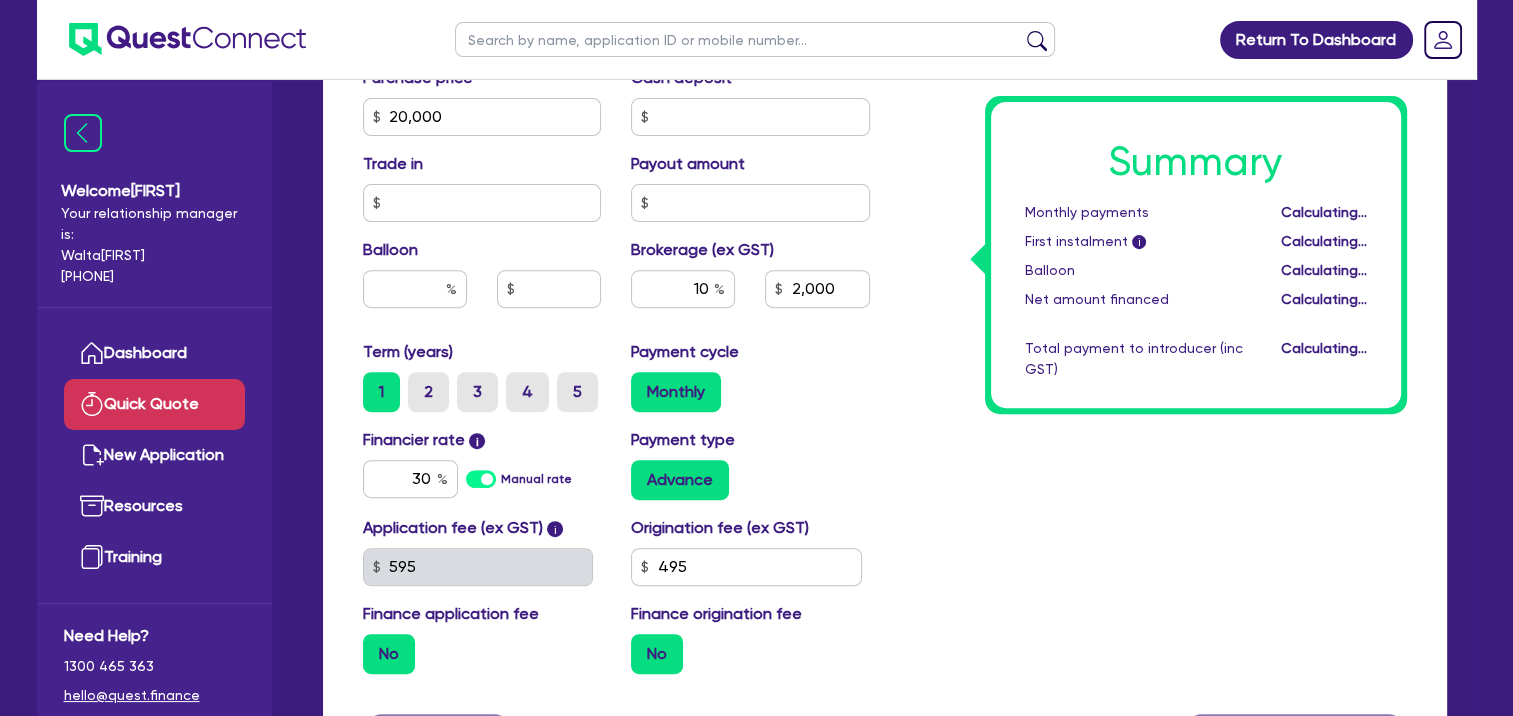 click on "Summary Monthly   payments Calculating... First instalment i Calculating... Balloon Calculating... Net amount financed Calculating... Total payment to introducer (inc GST) Calculating..." at bounding box center (1153, 105) 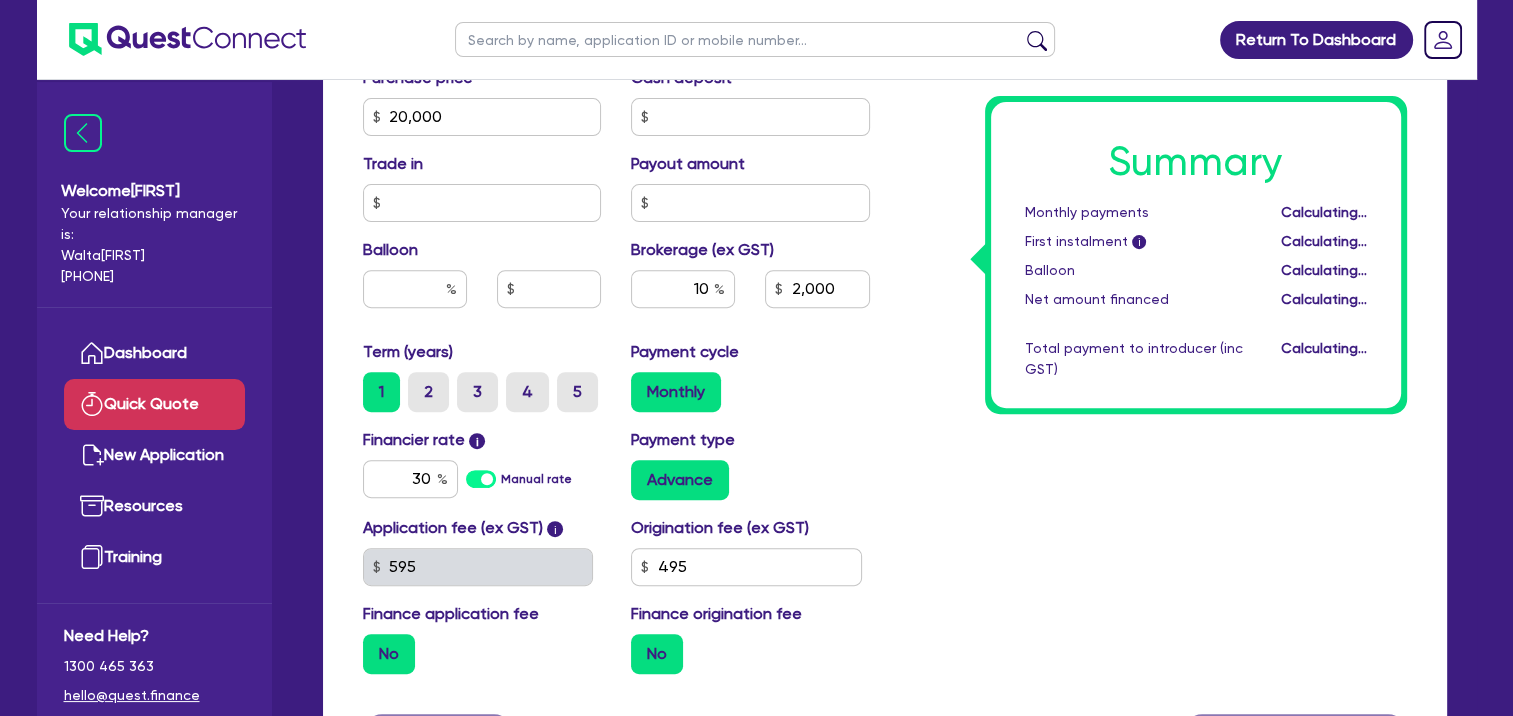 type on "2,000" 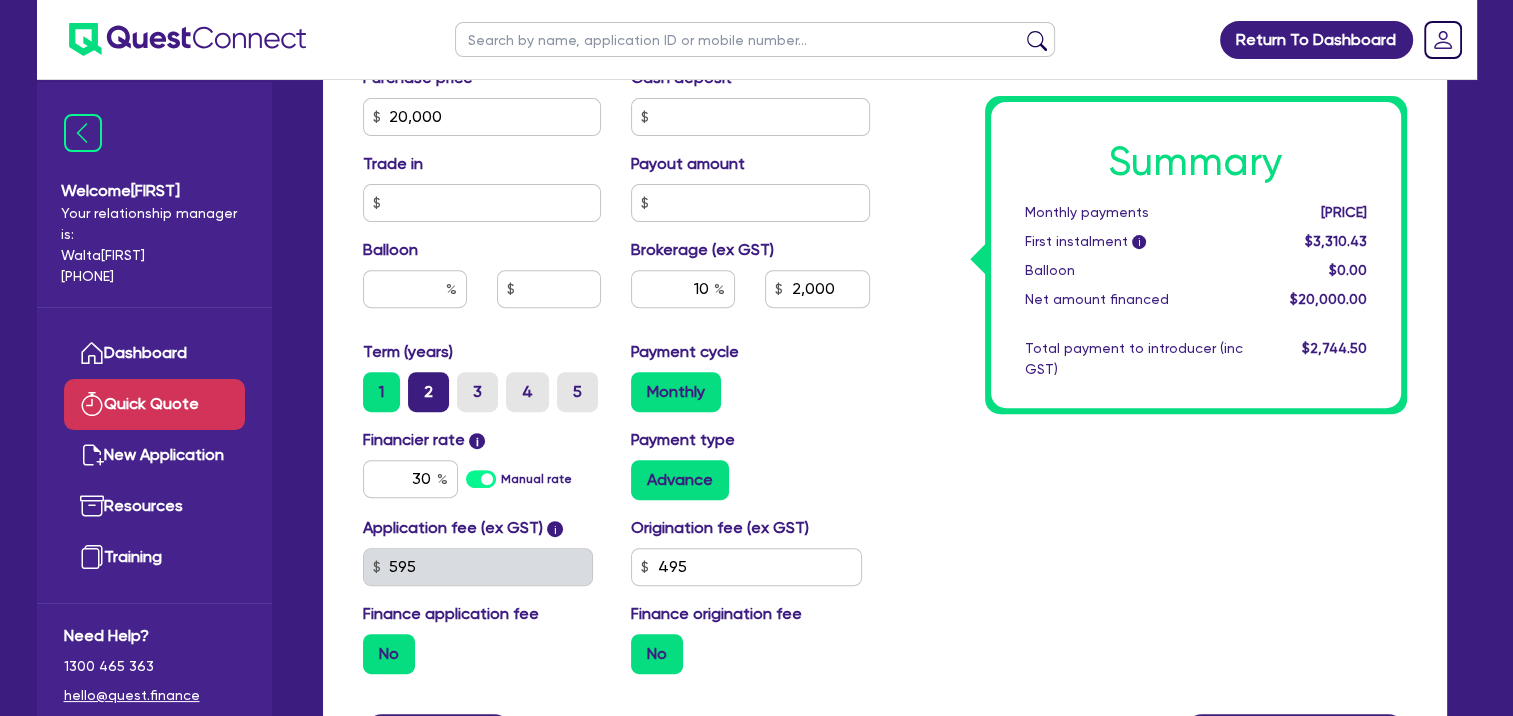 click on "2" at bounding box center (428, 392) 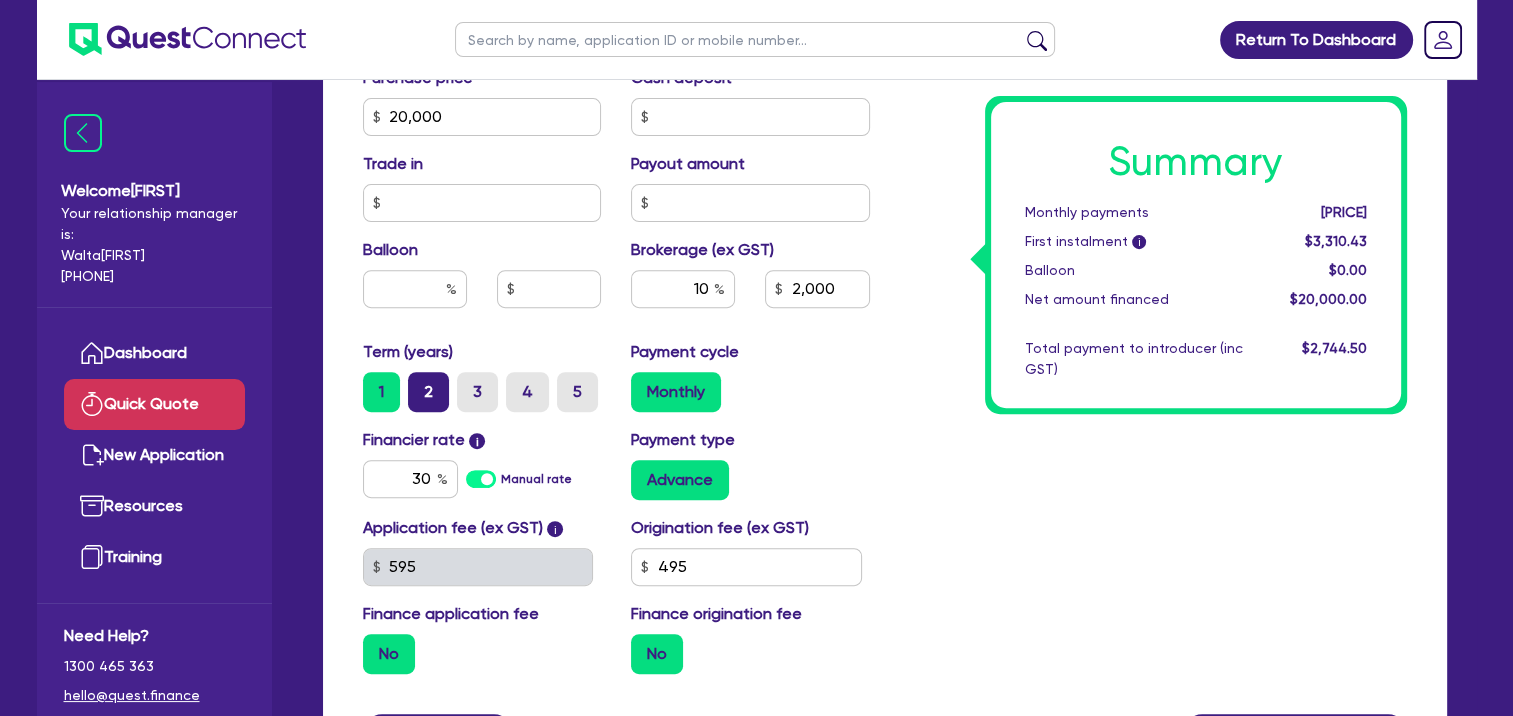 click on "2" at bounding box center (414, 378) 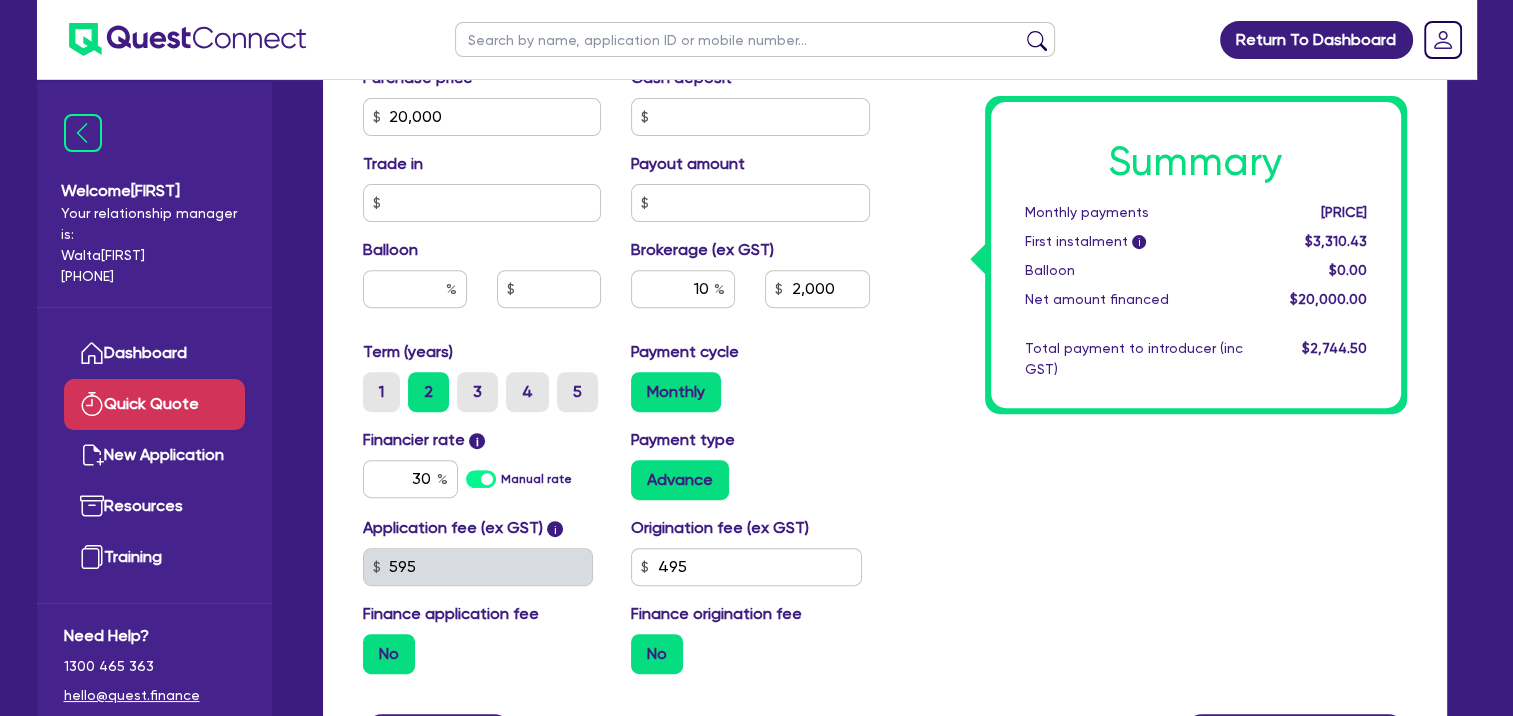 type on "2,000" 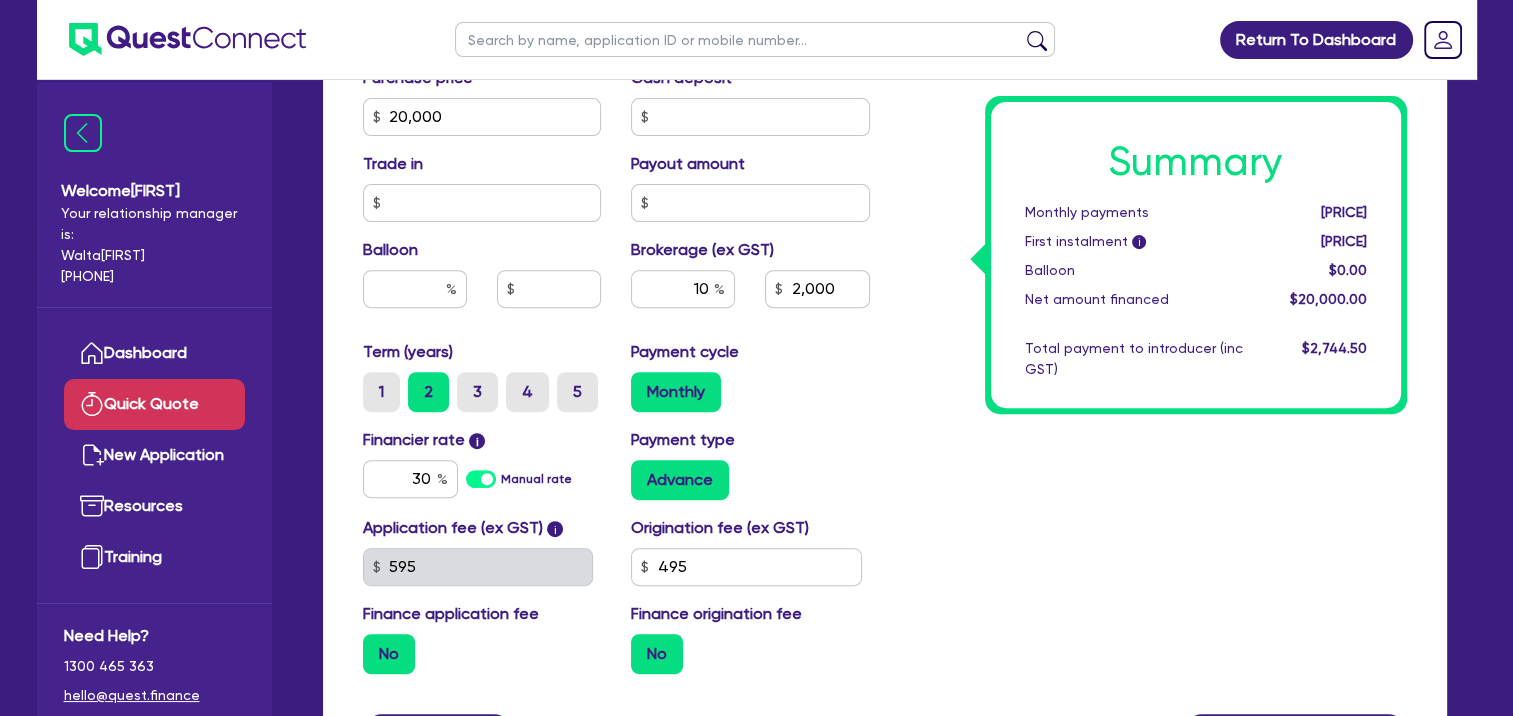 click on "Summary Monthly   payments [PRICE] First instalment i [PRICE] Balloon [PRICE] Net amount financed [PRICE] Total payment to introducer (inc GST) [PRICE]" at bounding box center [1153, 105] 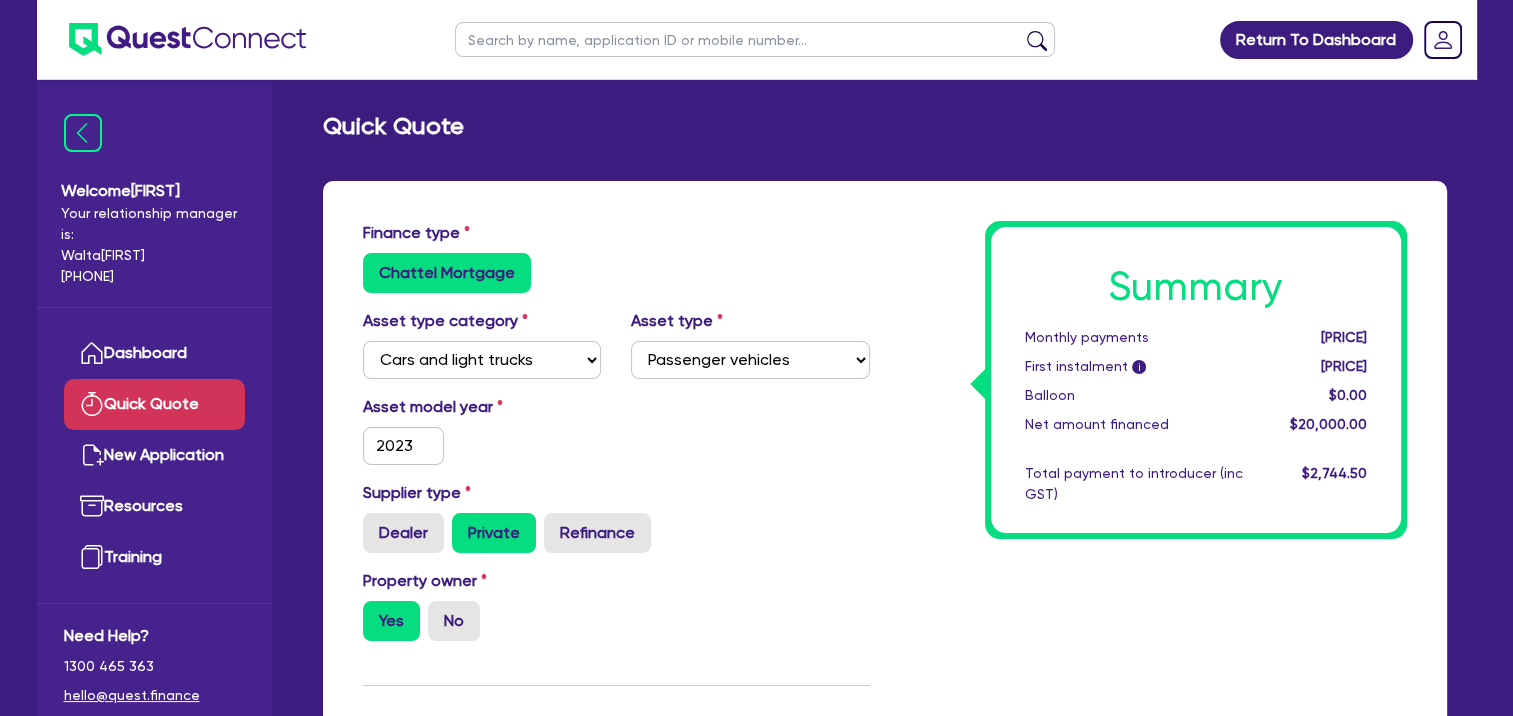 scroll, scrollTop: 400, scrollLeft: 0, axis: vertical 